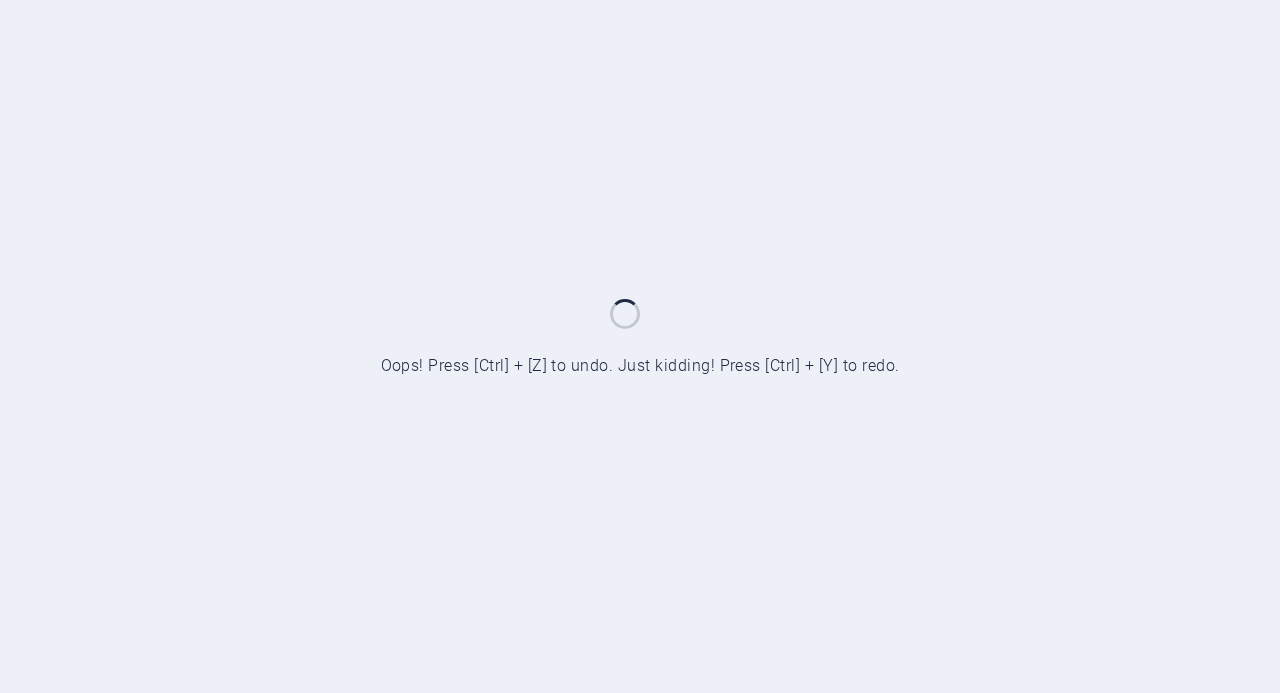 scroll, scrollTop: 0, scrollLeft: 0, axis: both 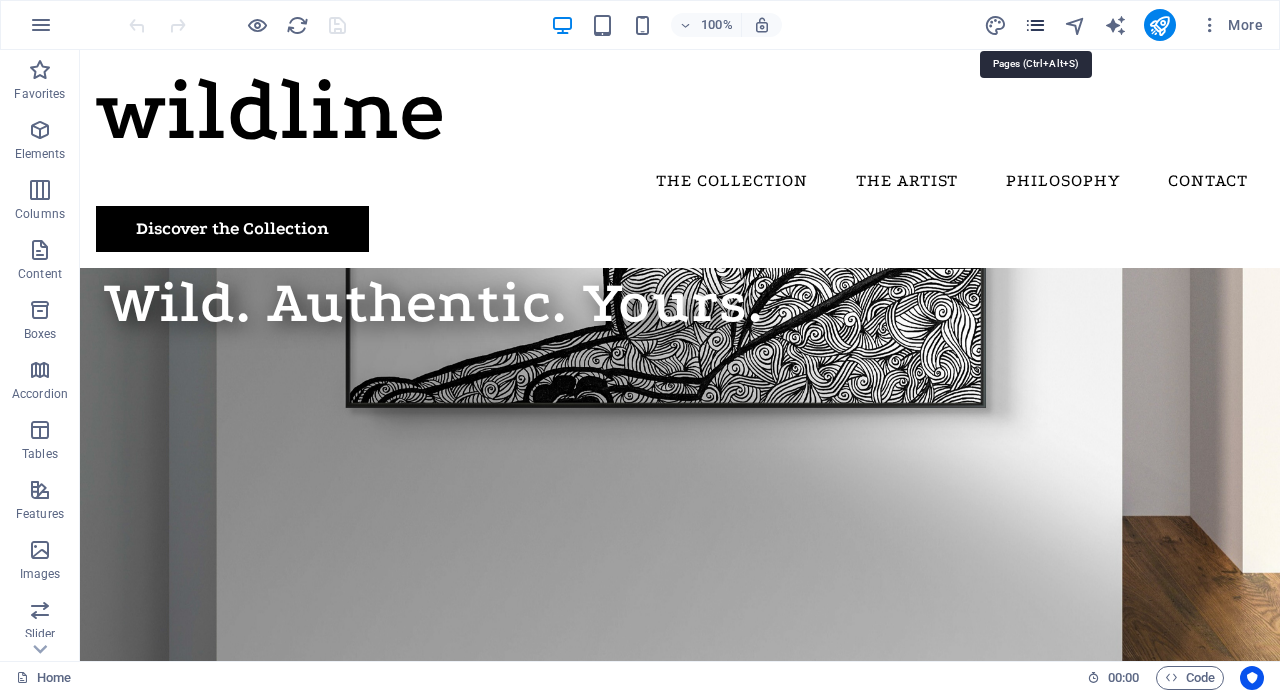 click at bounding box center (1035, 25) 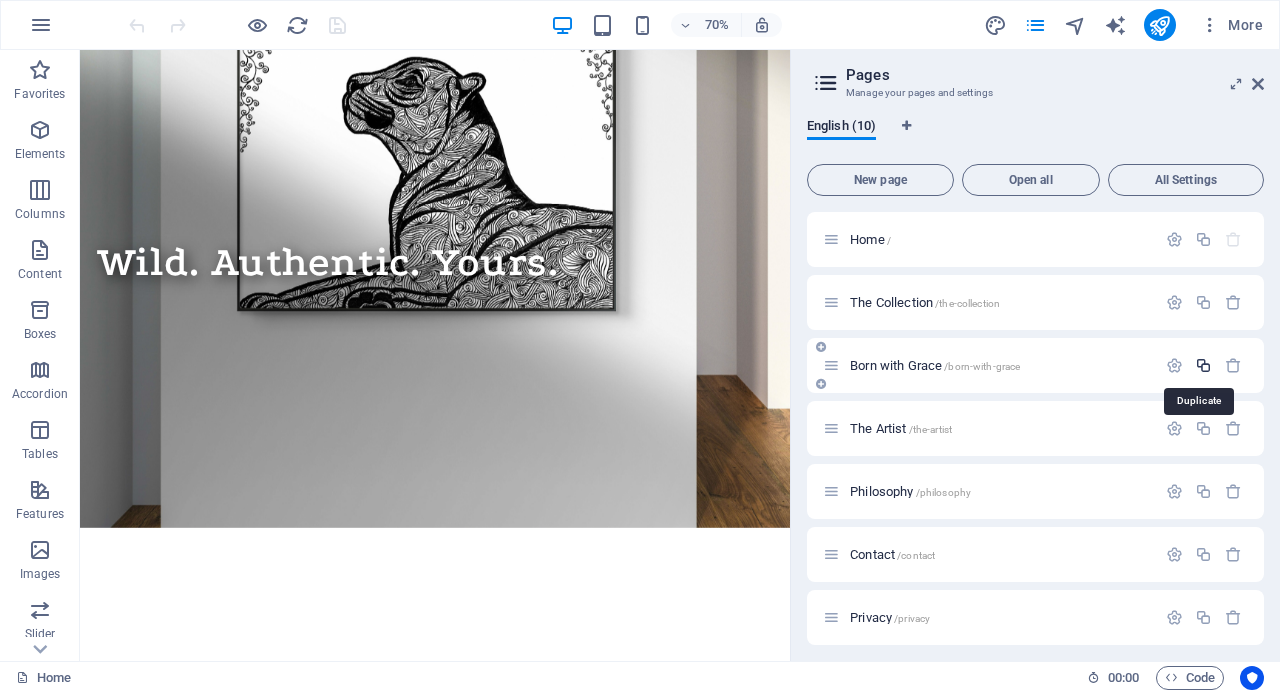 click at bounding box center [1203, 365] 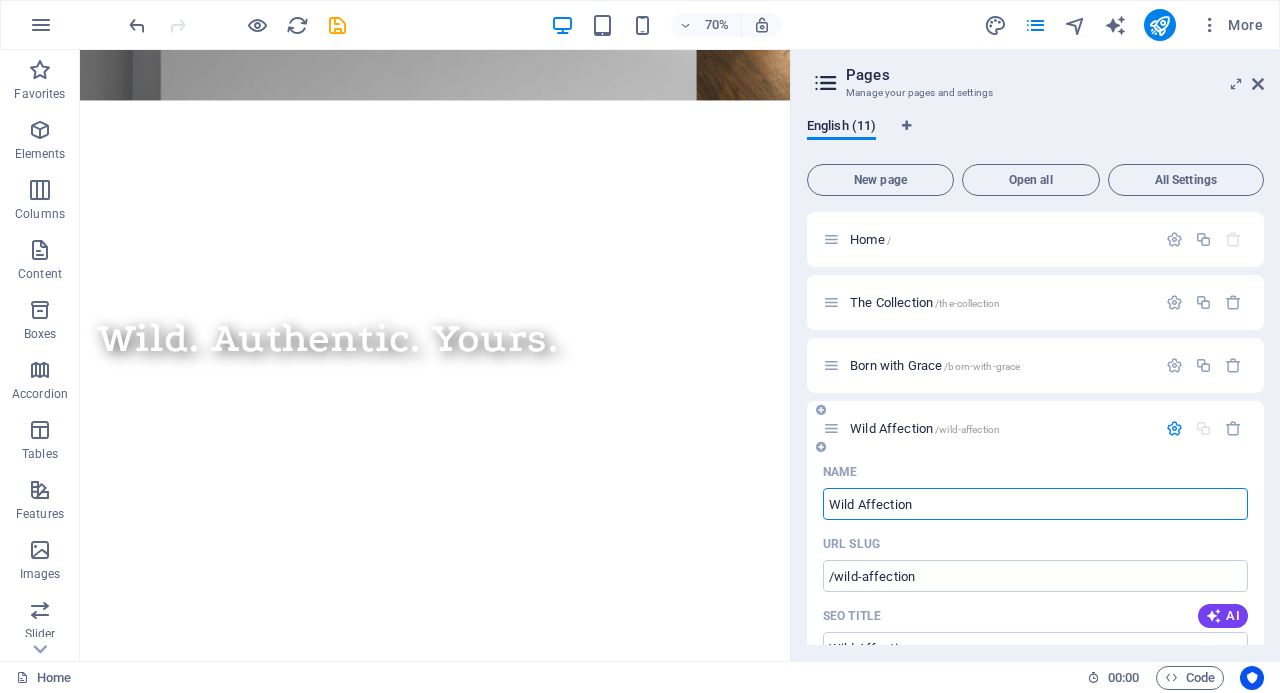 type on "Wild Affection" 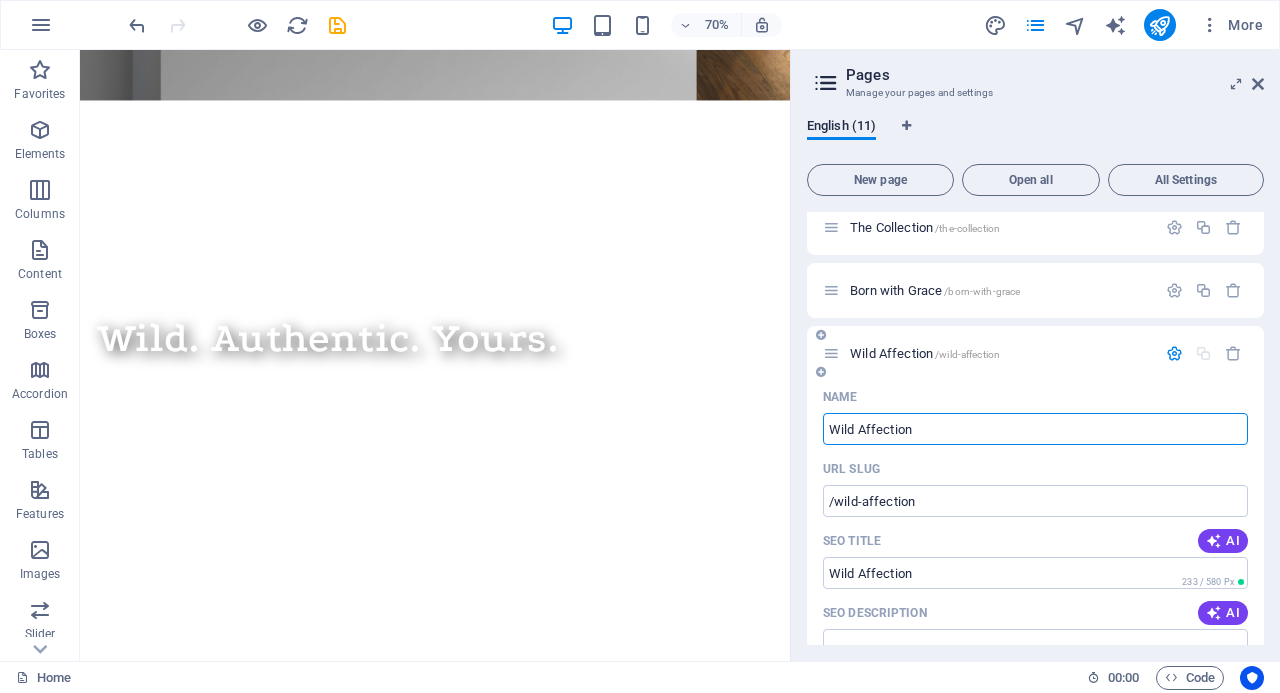 scroll, scrollTop: 34, scrollLeft: 0, axis: vertical 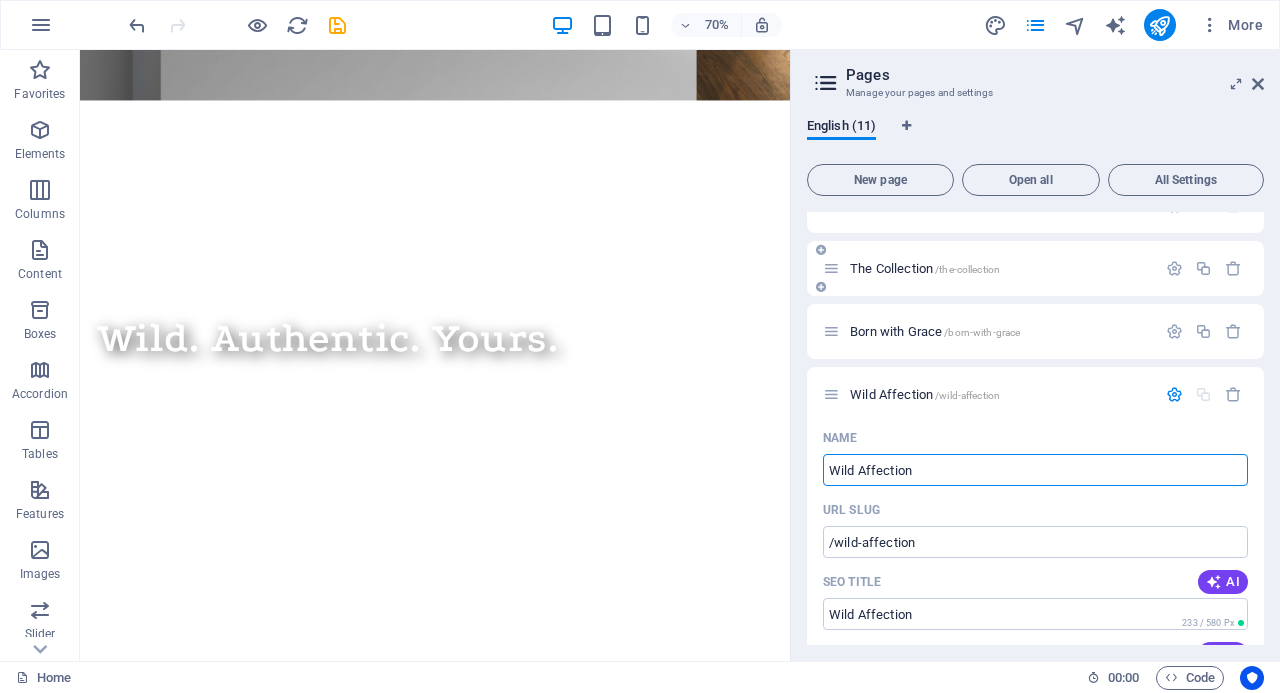 click on "The Collection /the-collection" at bounding box center (925, 268) 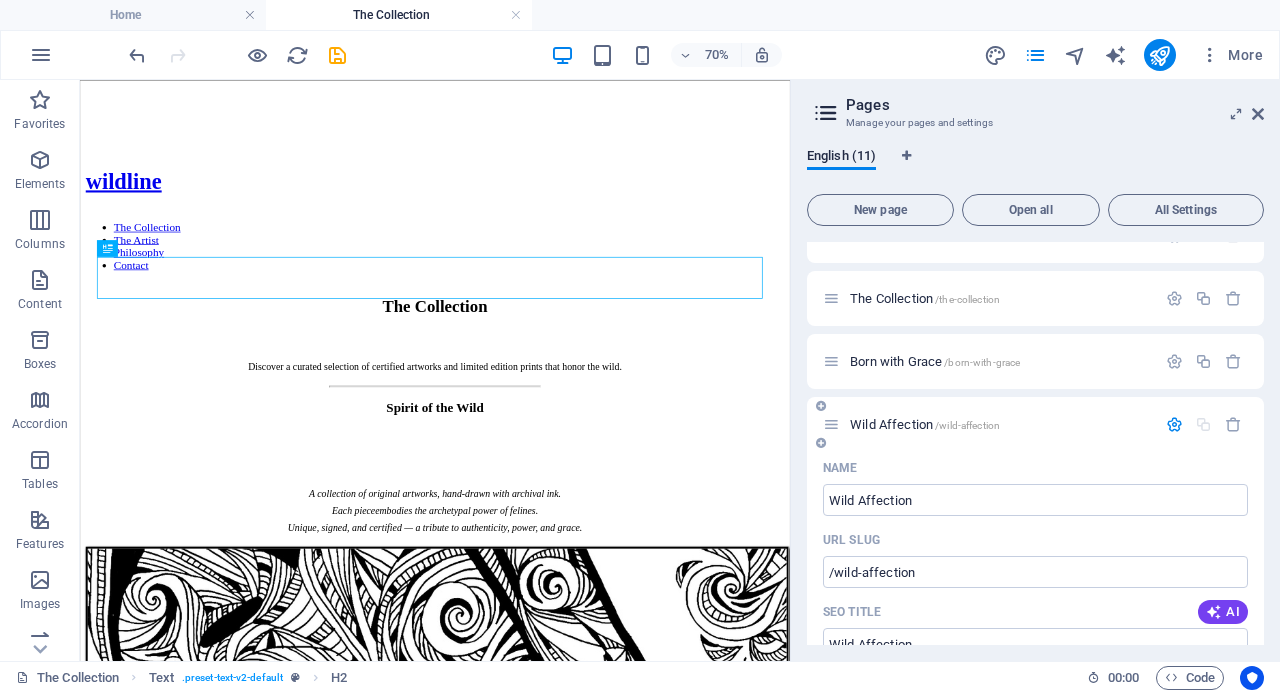 scroll, scrollTop: 0, scrollLeft: 0, axis: both 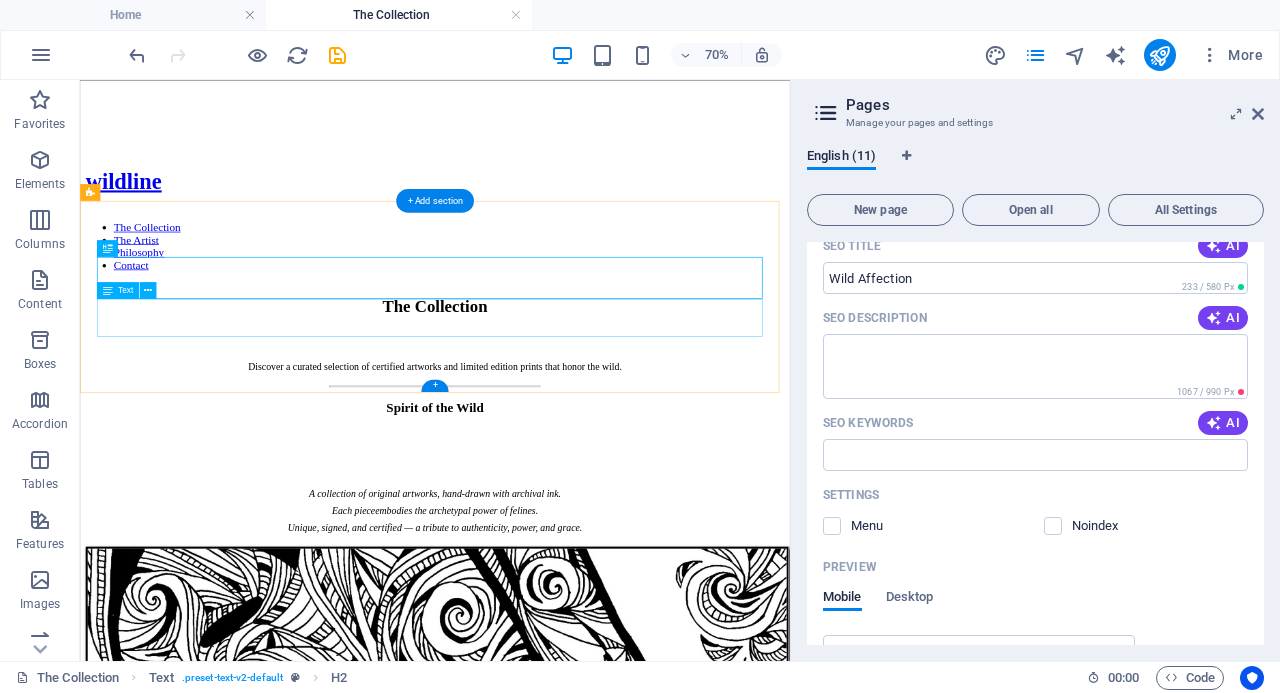 click on "Discover a curated selection of certified artworks and limited edition prints that honor the wild." at bounding box center [587, 468] 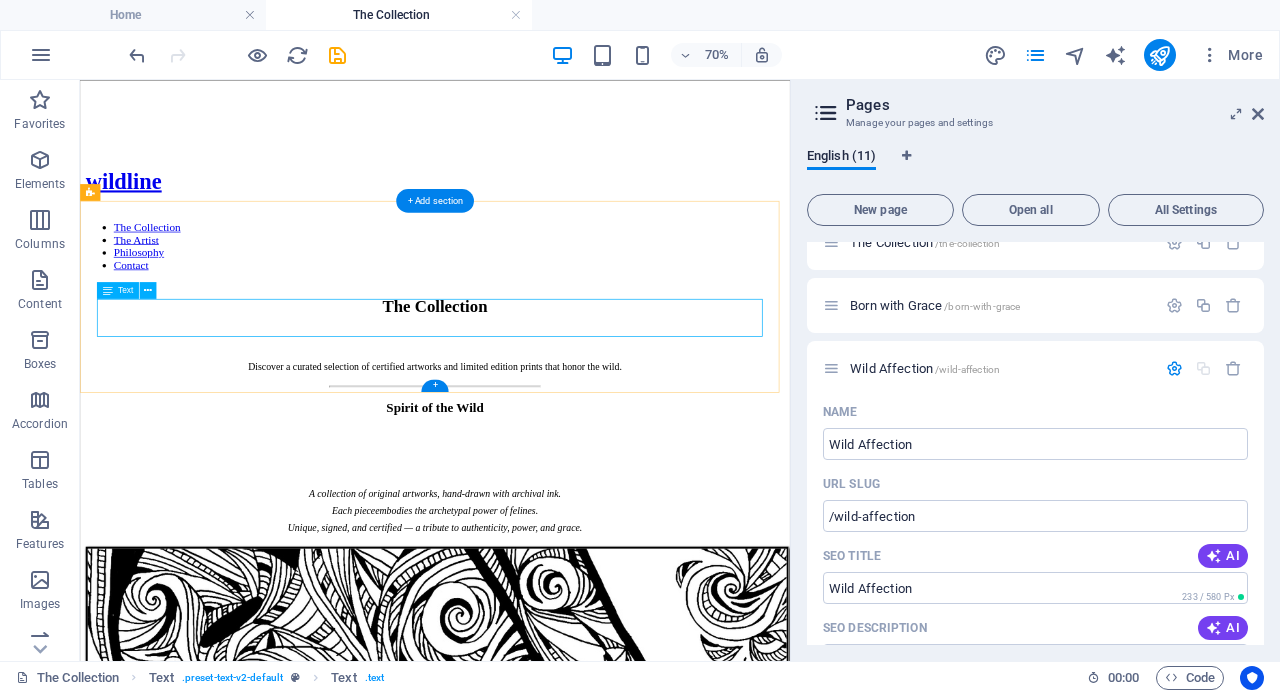 click on "Discover a curated selection of certified artworks and limited edition prints that honor the wild." at bounding box center (587, 468) 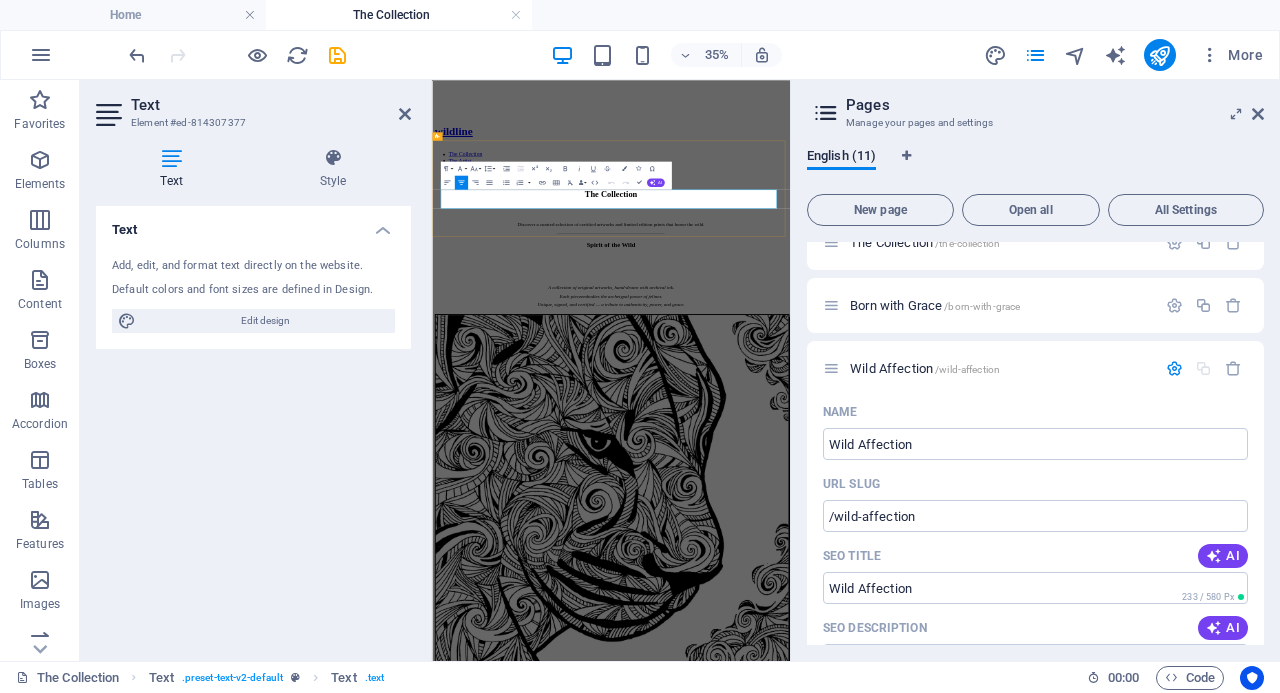 click on "Discover a curated selection of certified artworks and limited edition prints that honor the wild." at bounding box center (944, 488) 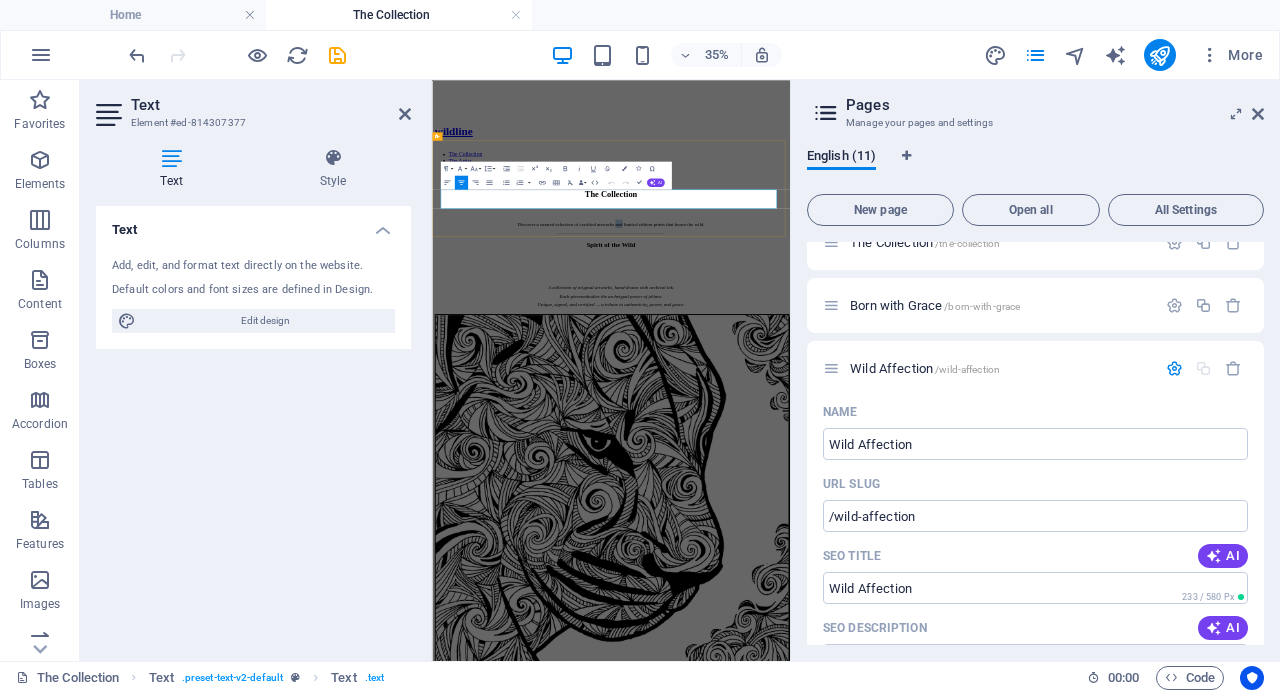 click on "Discover a curated selection of certified artworks and limited edition prints that honor the wild." at bounding box center (944, 488) 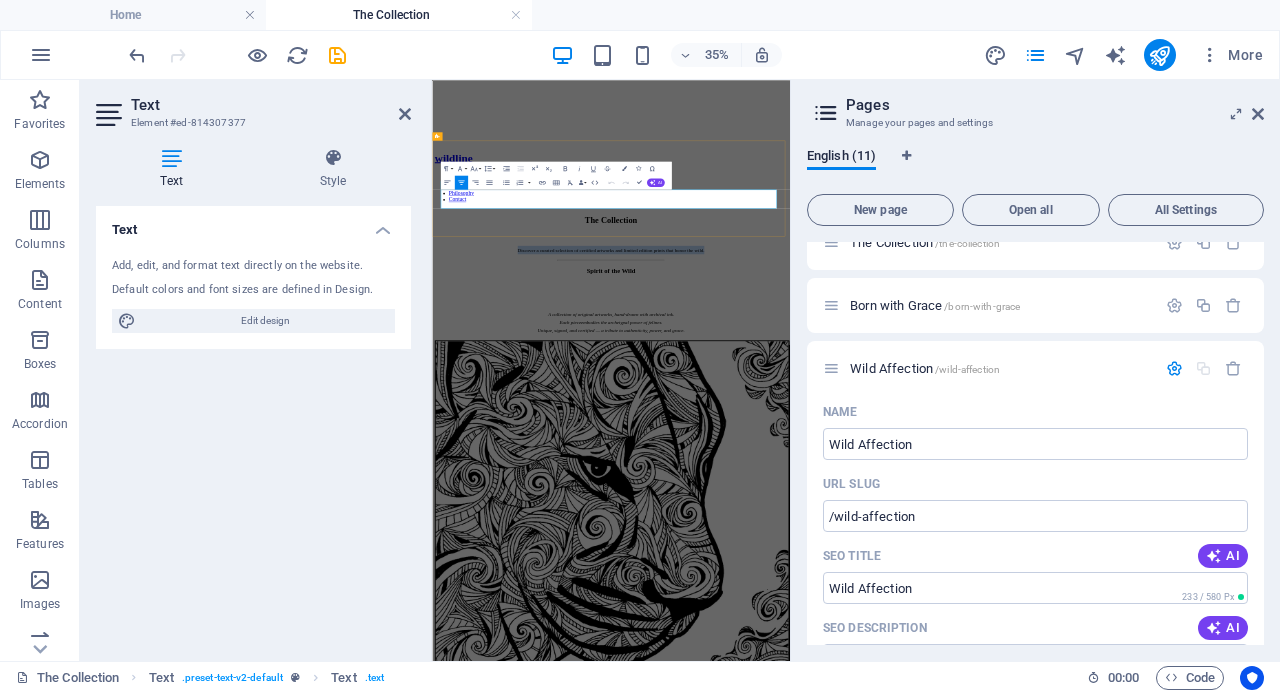 copy on "Discover a curated selection of certified artworks and limited edition prints that honor the wild." 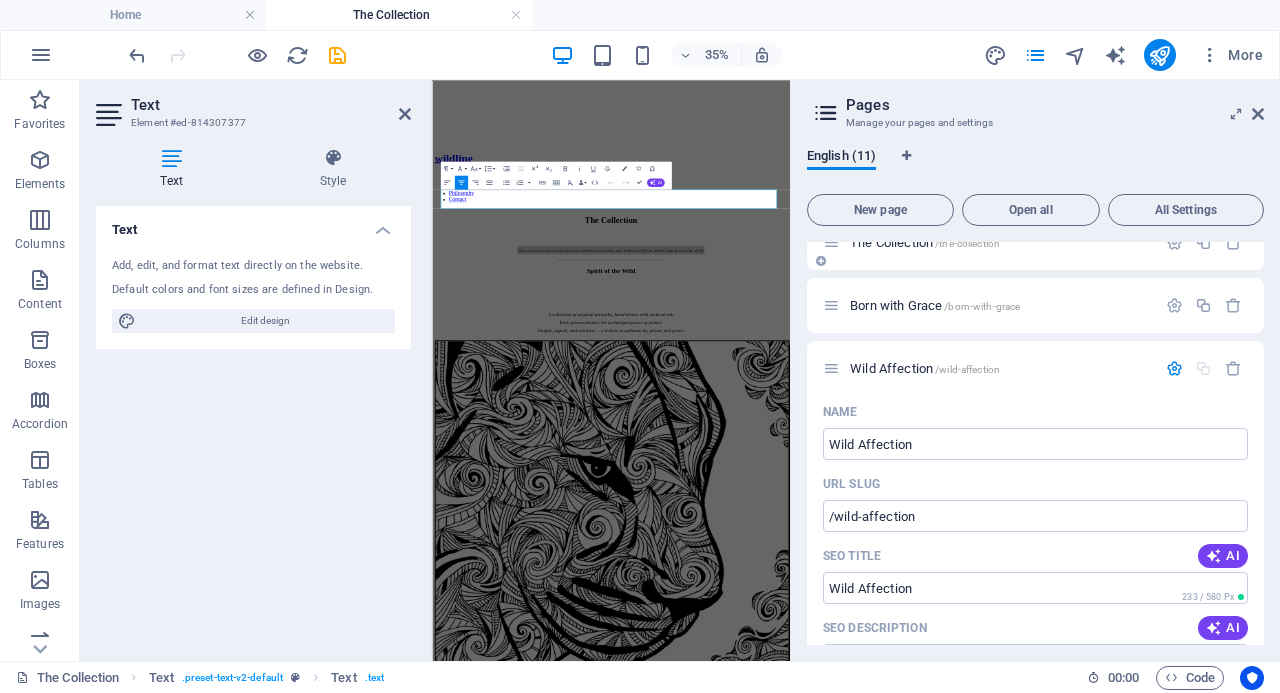 click on "The Collection /the-collection" at bounding box center (1035, 242) 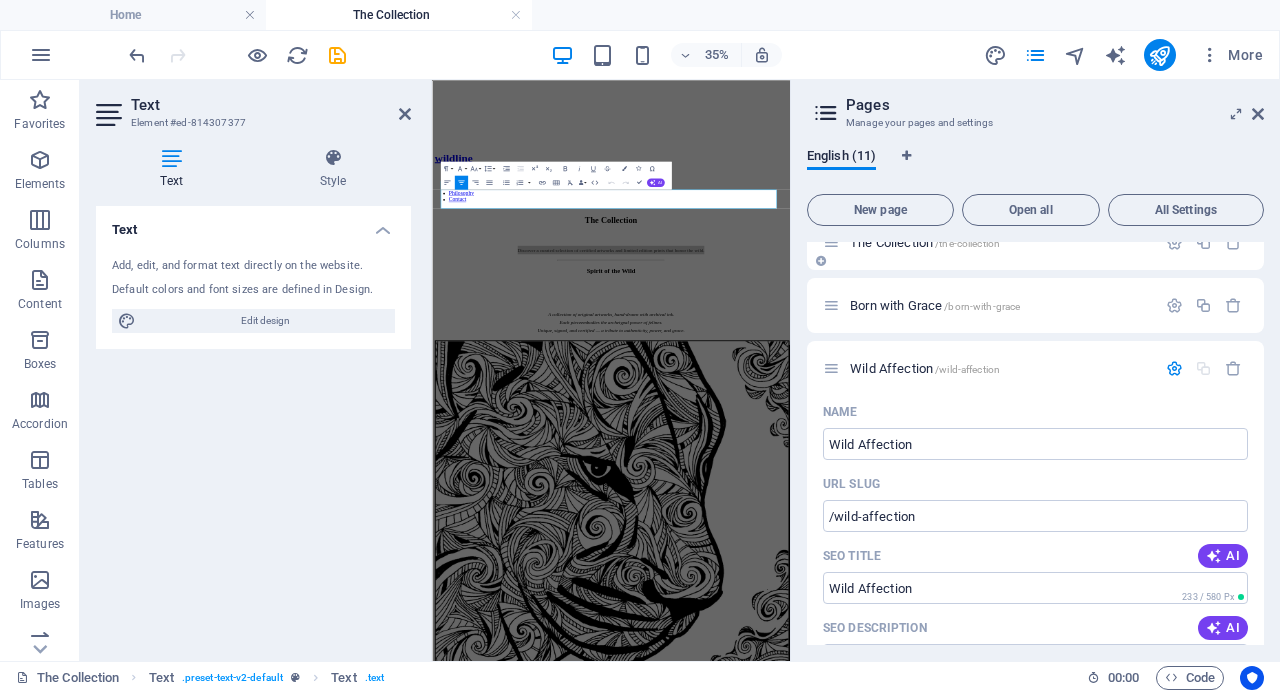 click on "The Collection /the-collection" at bounding box center [925, 242] 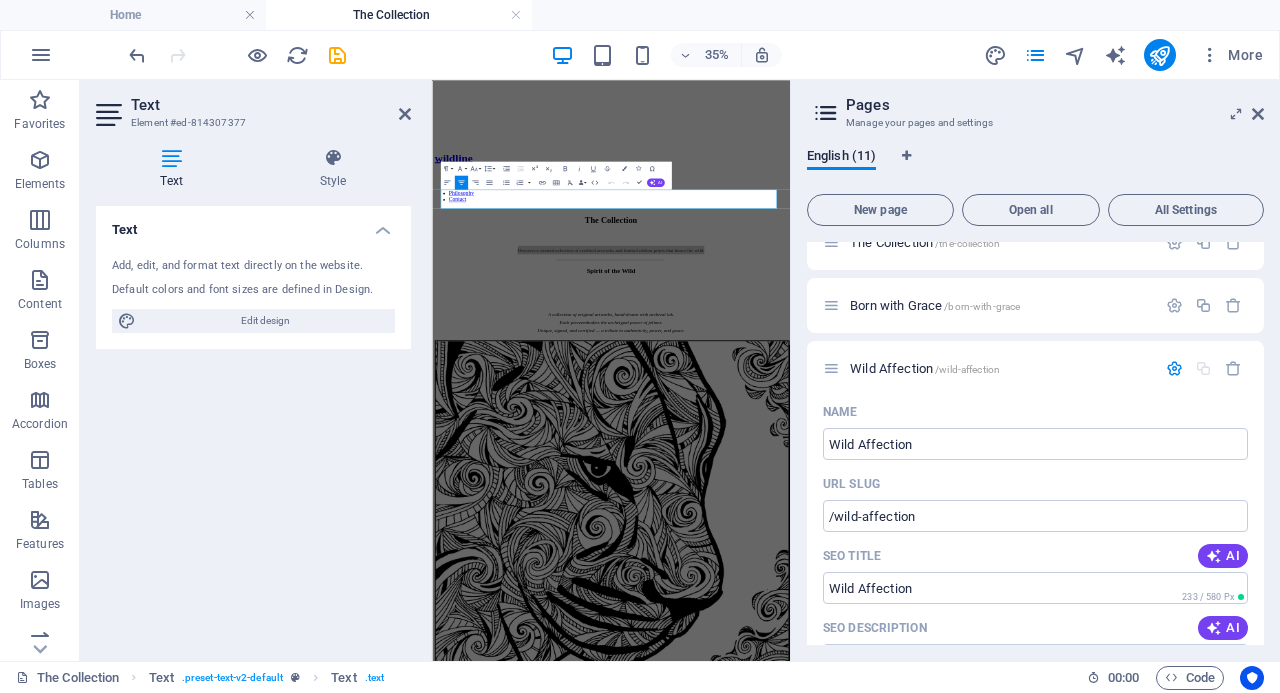 scroll, scrollTop: 86, scrollLeft: 0, axis: vertical 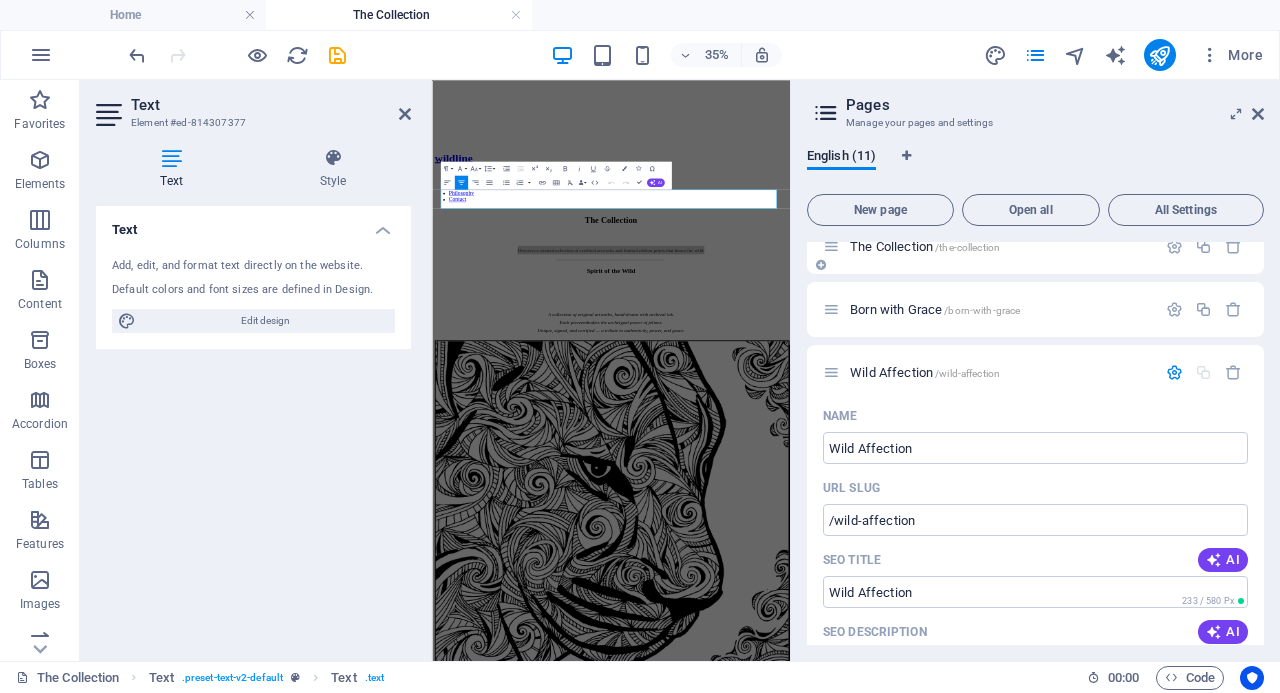 click on "The Collection /the-collection" at bounding box center [925, 246] 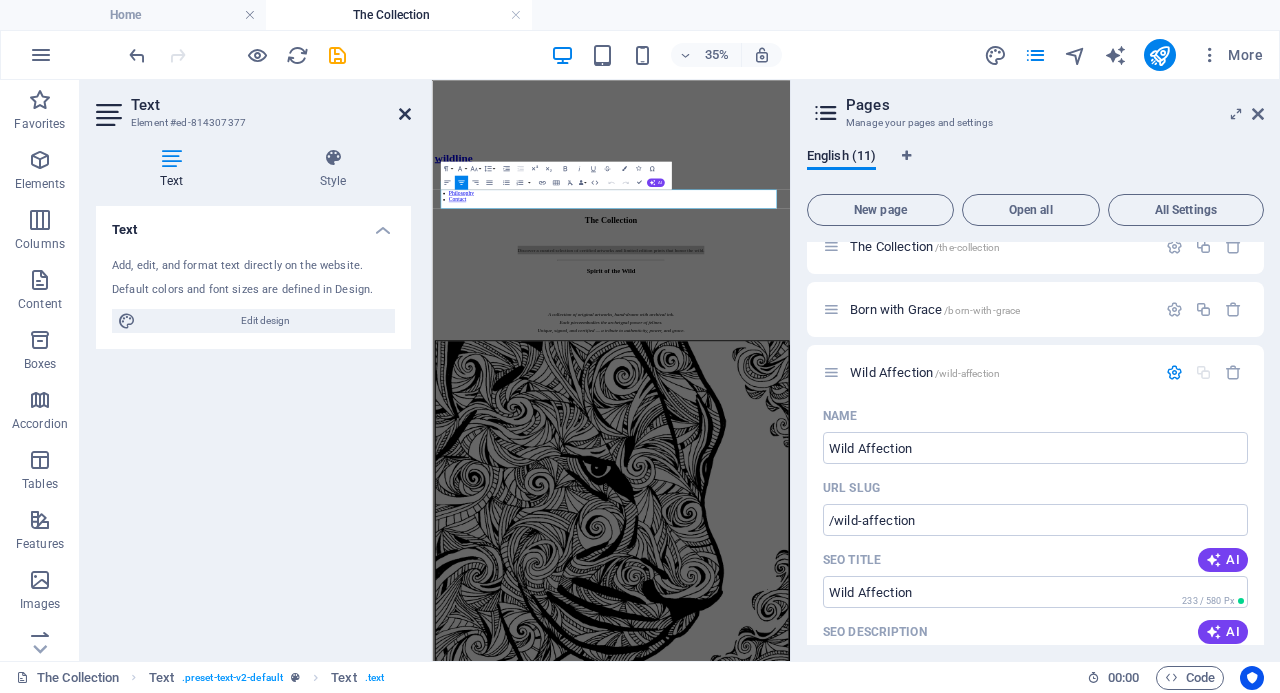 click at bounding box center [405, 114] 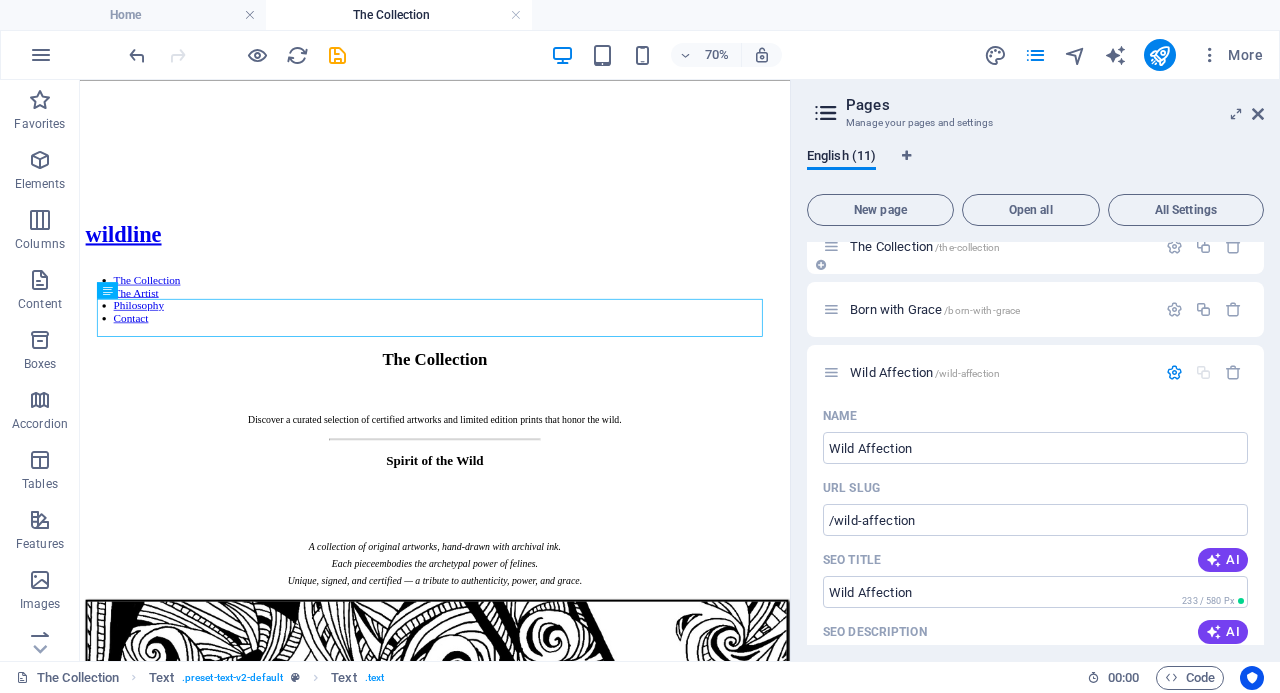 click on "The Collection /the-collection" at bounding box center [925, 246] 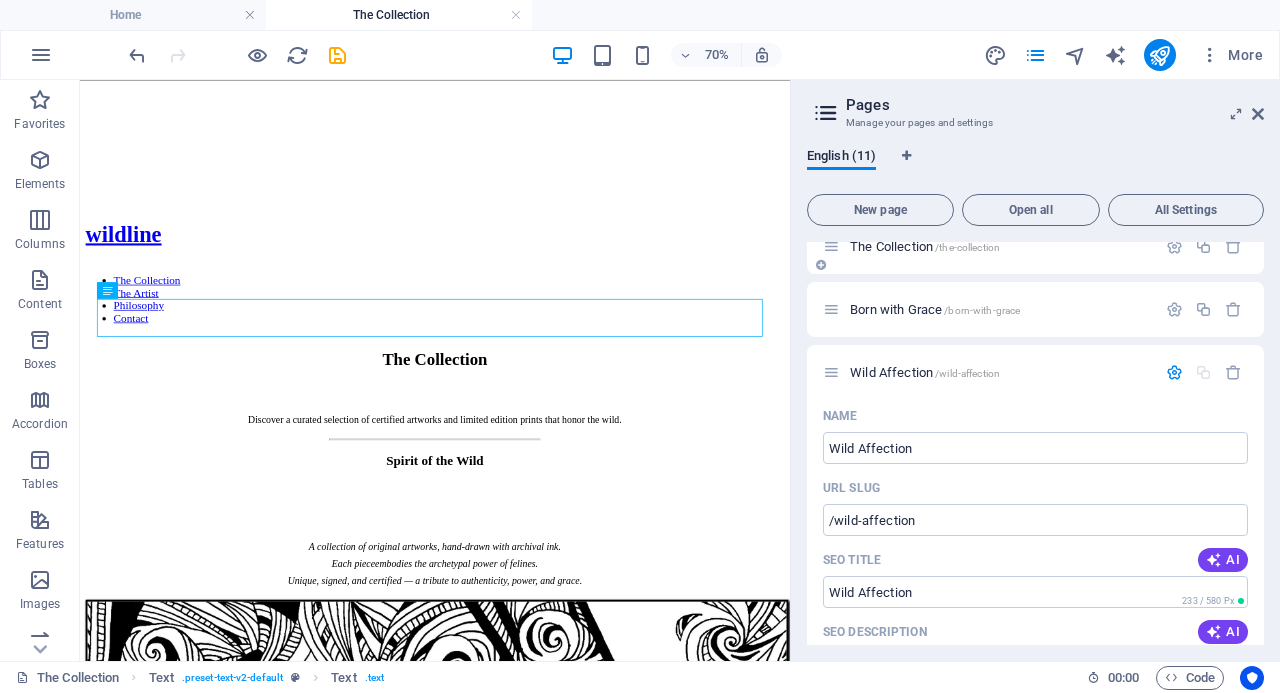 click on "The Collection /the-collection" at bounding box center (925, 246) 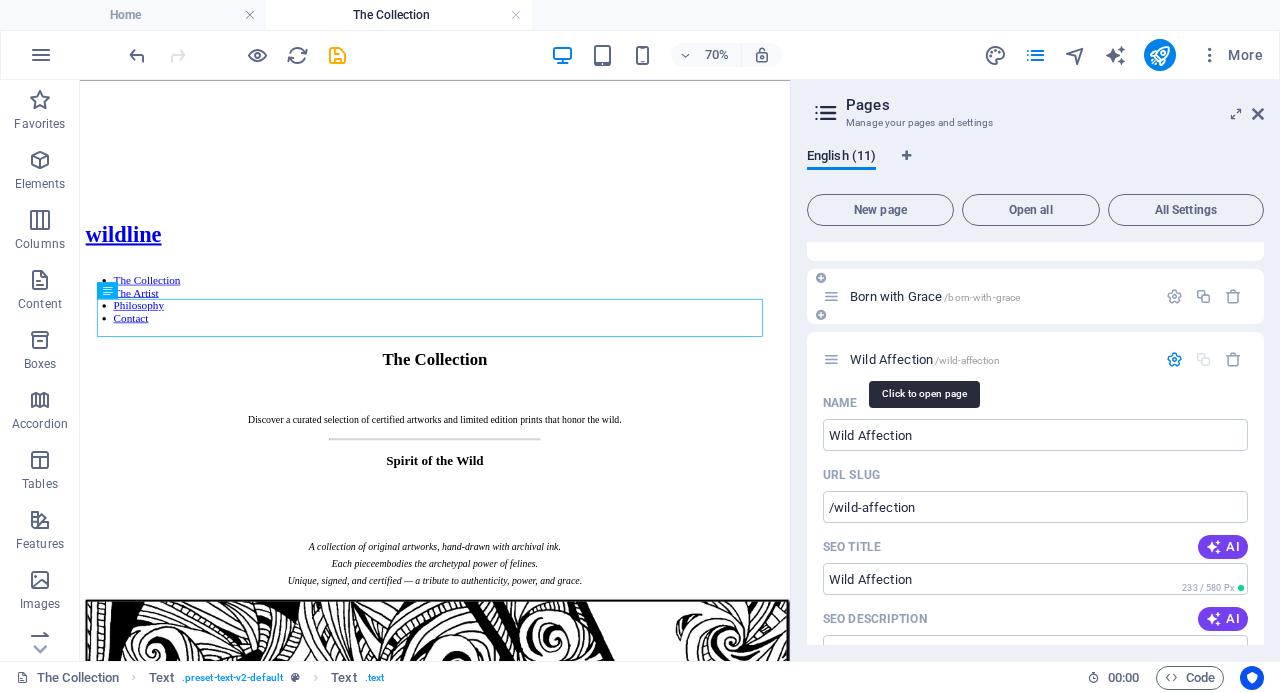 scroll, scrollTop: 0, scrollLeft: 0, axis: both 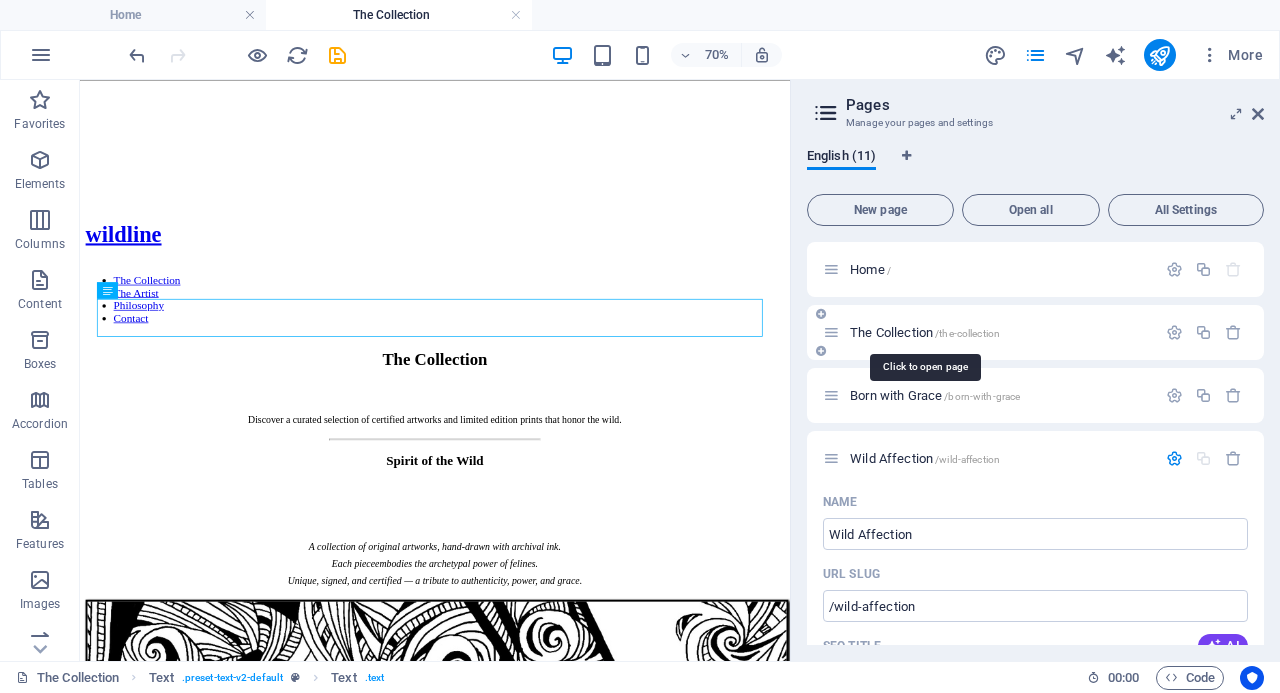 click on "The Collection /the-collection" at bounding box center [925, 332] 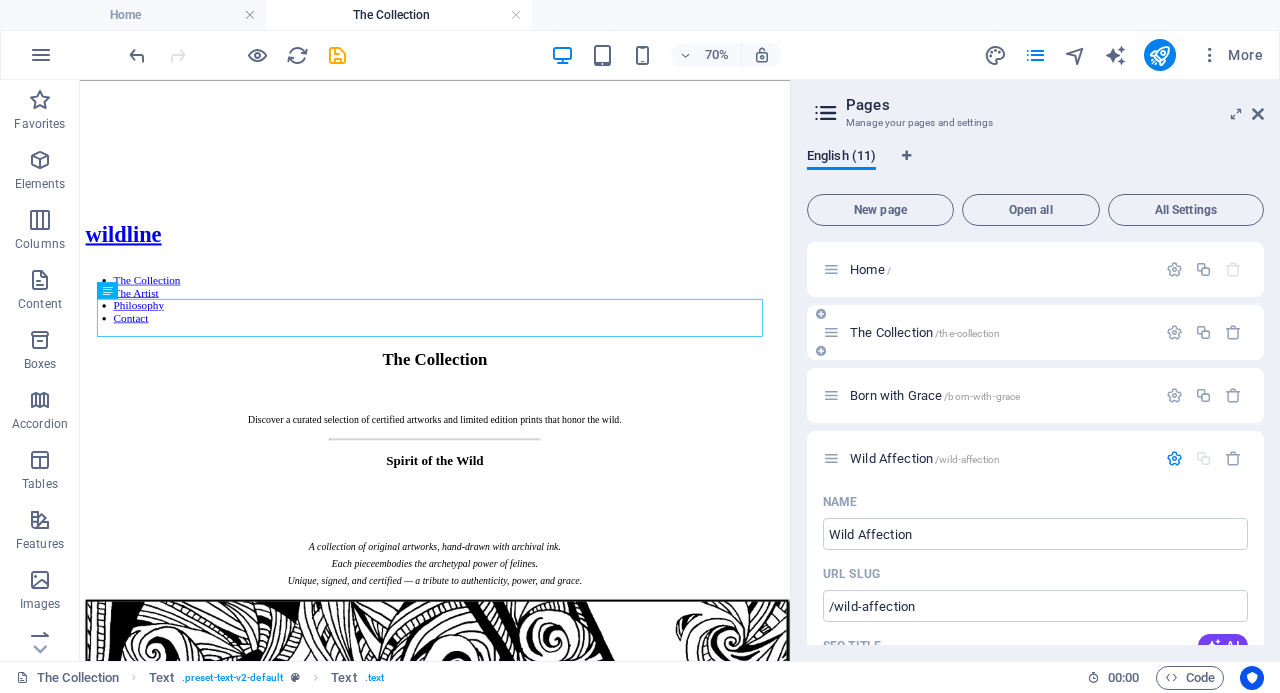 click on "The Collection /the-collection" at bounding box center [925, 332] 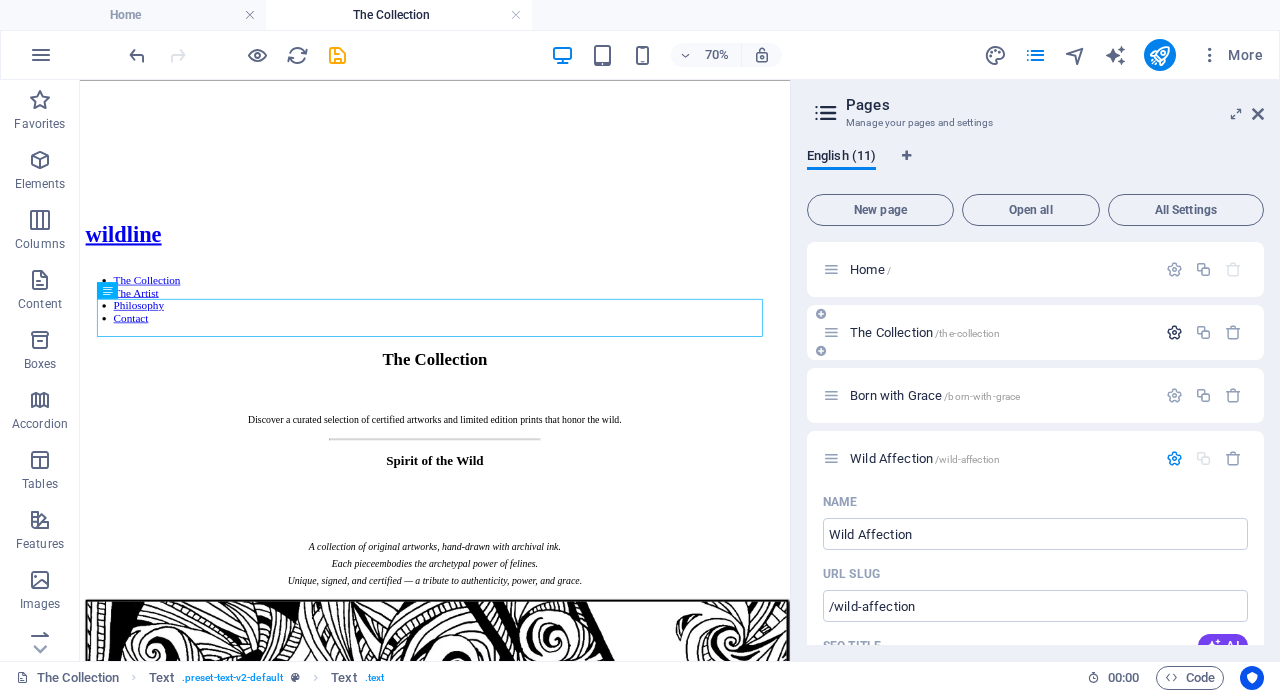 click at bounding box center (1174, 332) 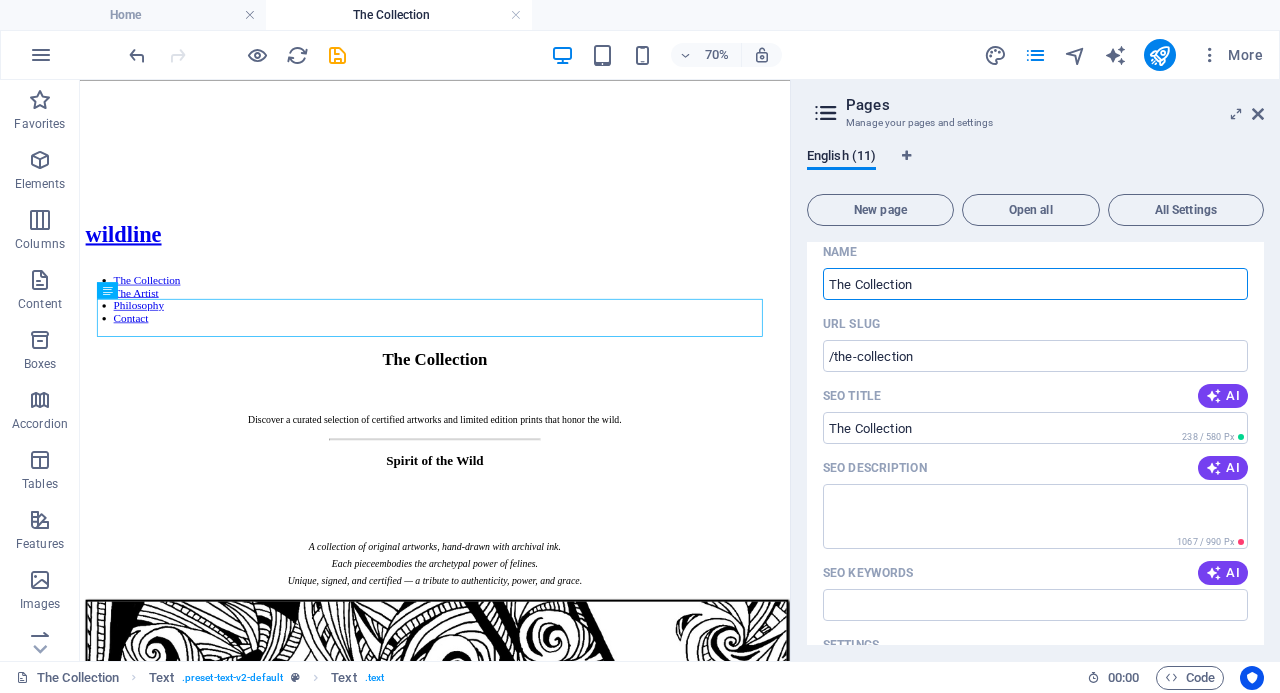 scroll, scrollTop: 192, scrollLeft: 0, axis: vertical 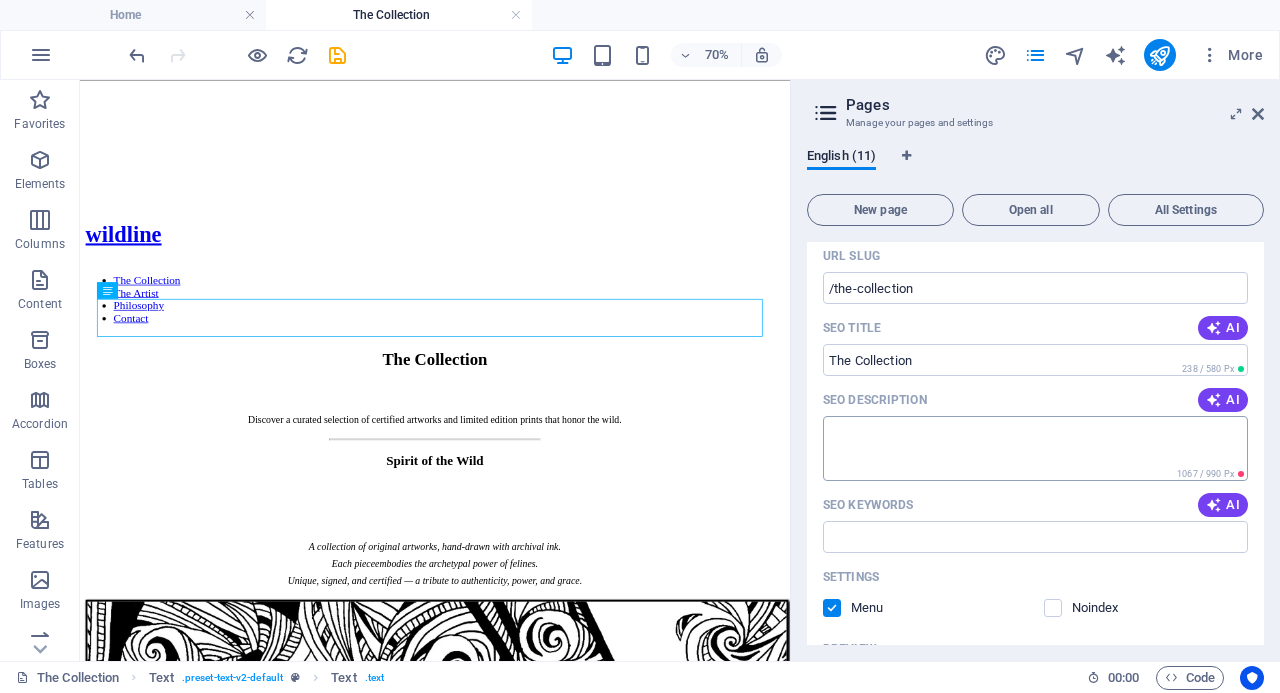 click on "SEO Description" at bounding box center (1035, 448) 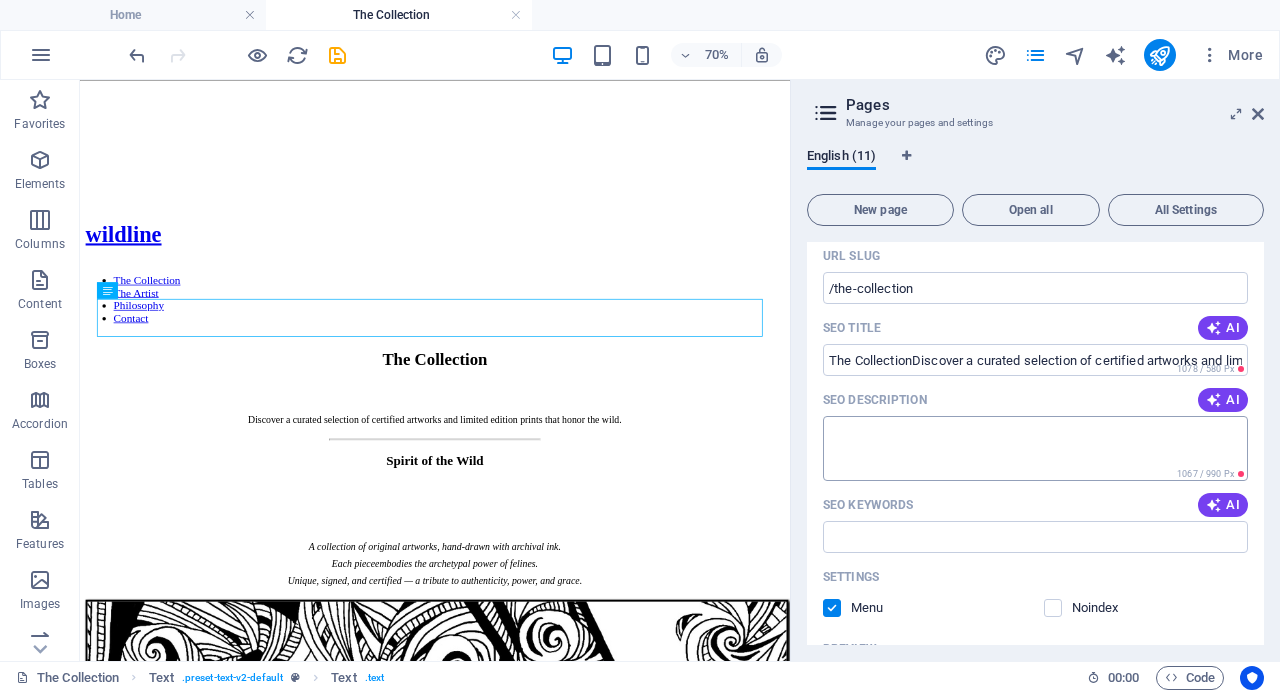 scroll, scrollTop: 0, scrollLeft: 0, axis: both 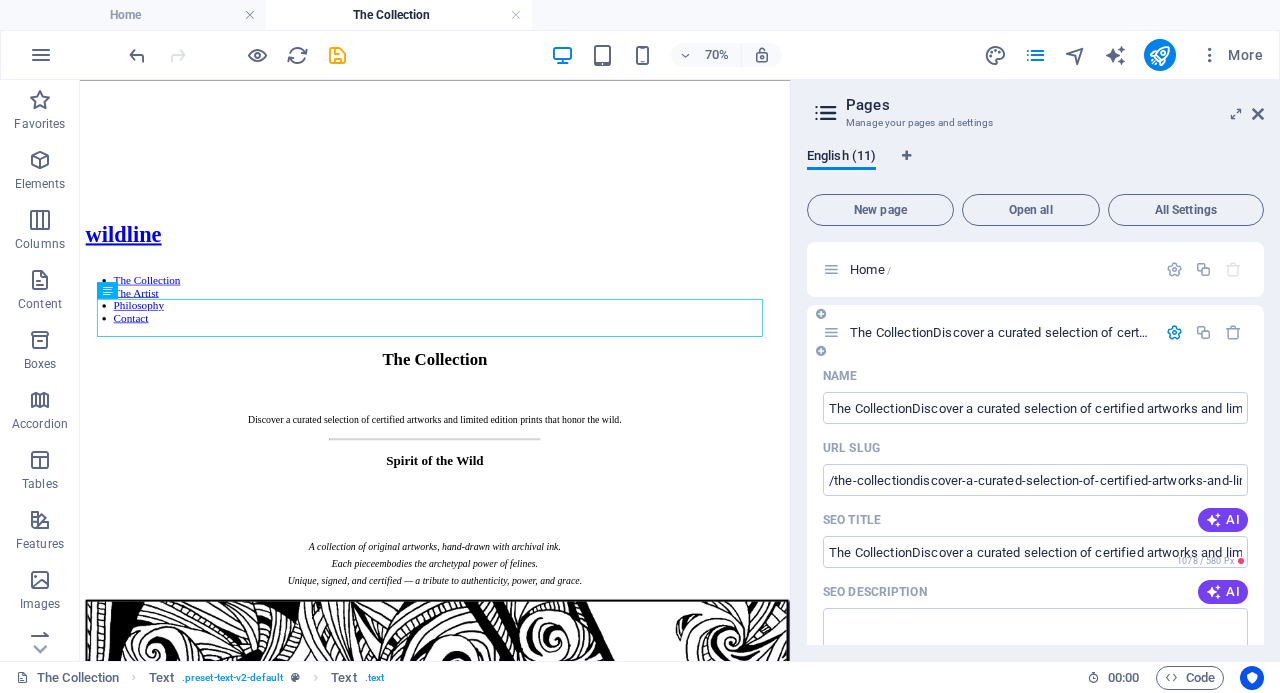 type on "The CollectionDiscover a curated selection of certified artworks and limited edition prints that honor the wild." 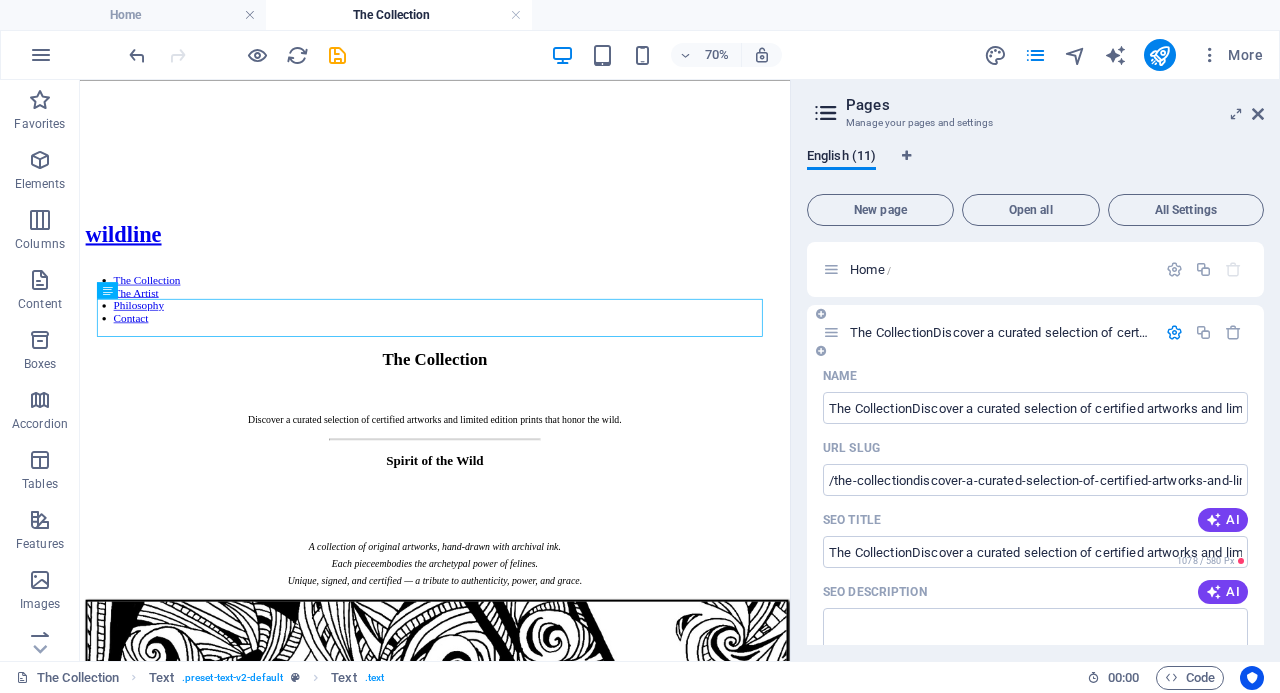 type on "/the-collectiondiscover-a-curated-selection-of-certified-artworks-and-limited-edition-prints-that-honor-the-wild" 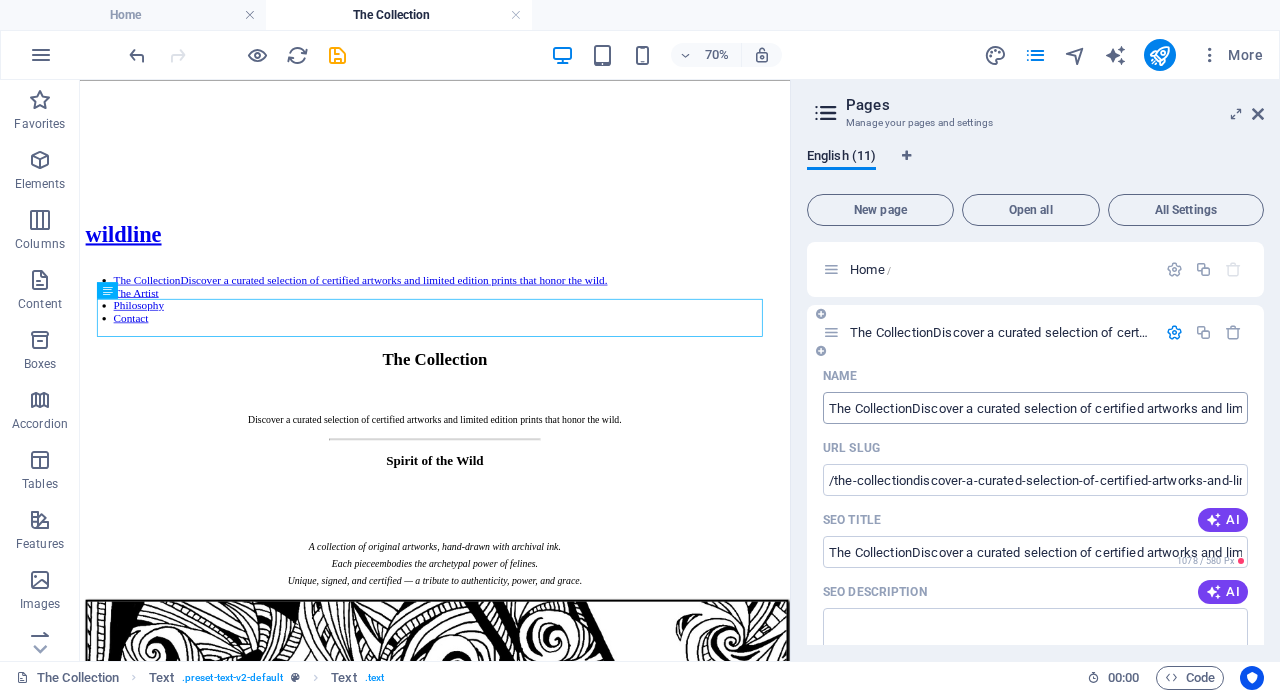 click on "The CollectionDiscover a curated selection of certified artworks and limited edition prints that honor the wild." at bounding box center (1035, 408) 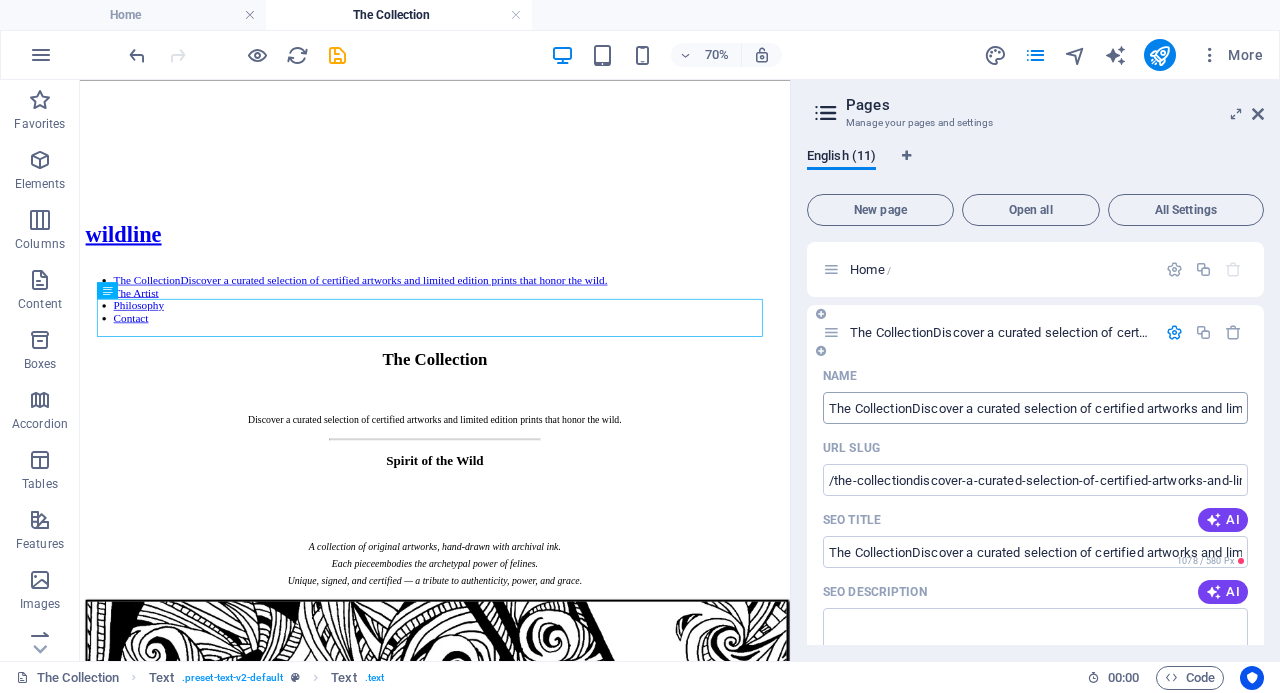 click on "The CollectionDiscover a curated selection of certified artworks and limited edition prints that honor the wild." at bounding box center (1035, 408) 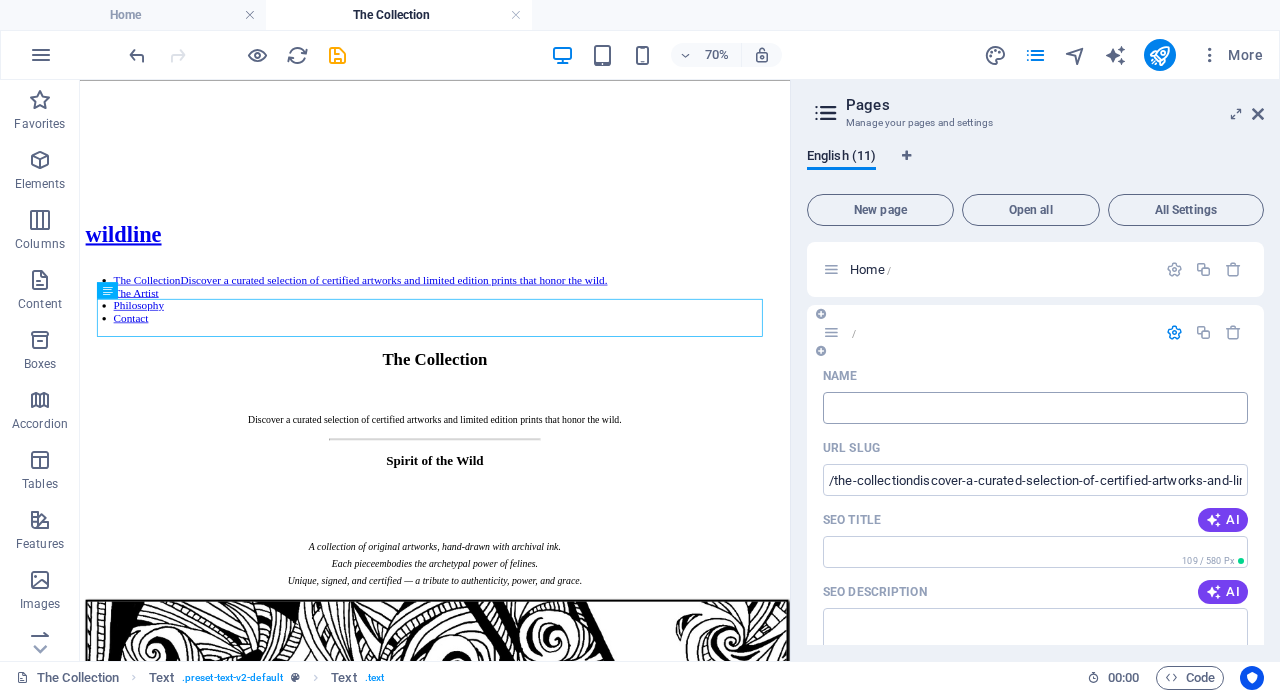 type 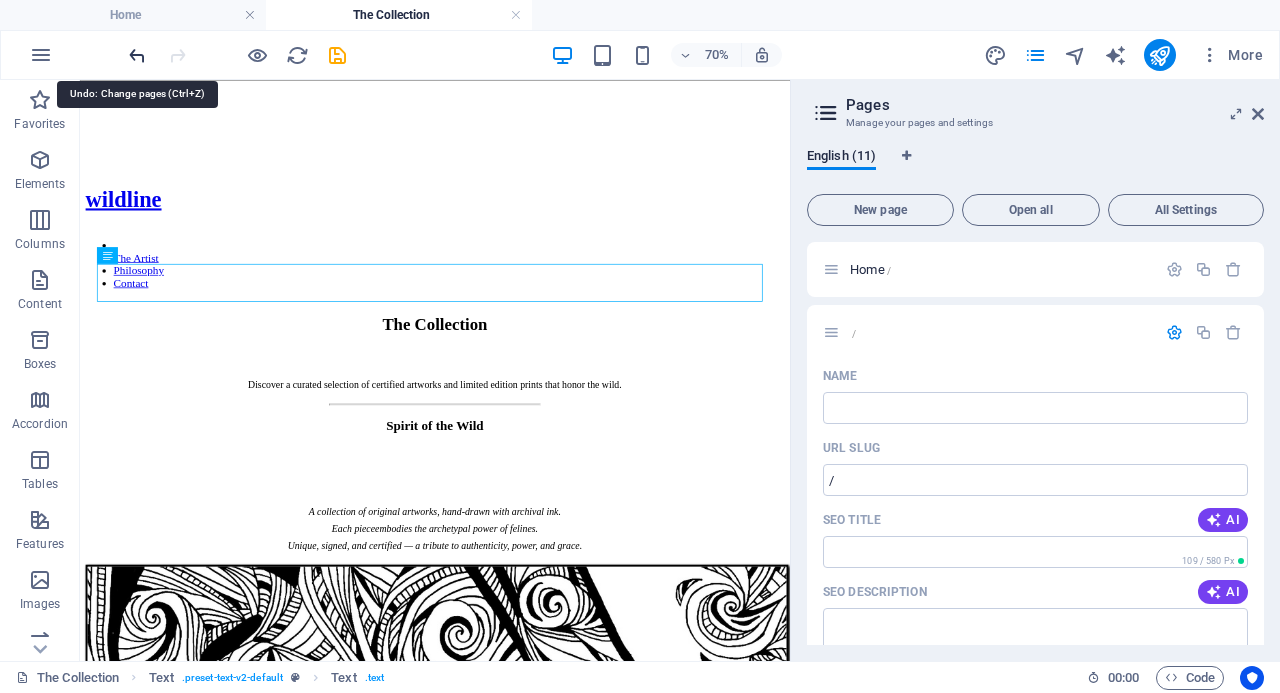 click at bounding box center [137, 55] 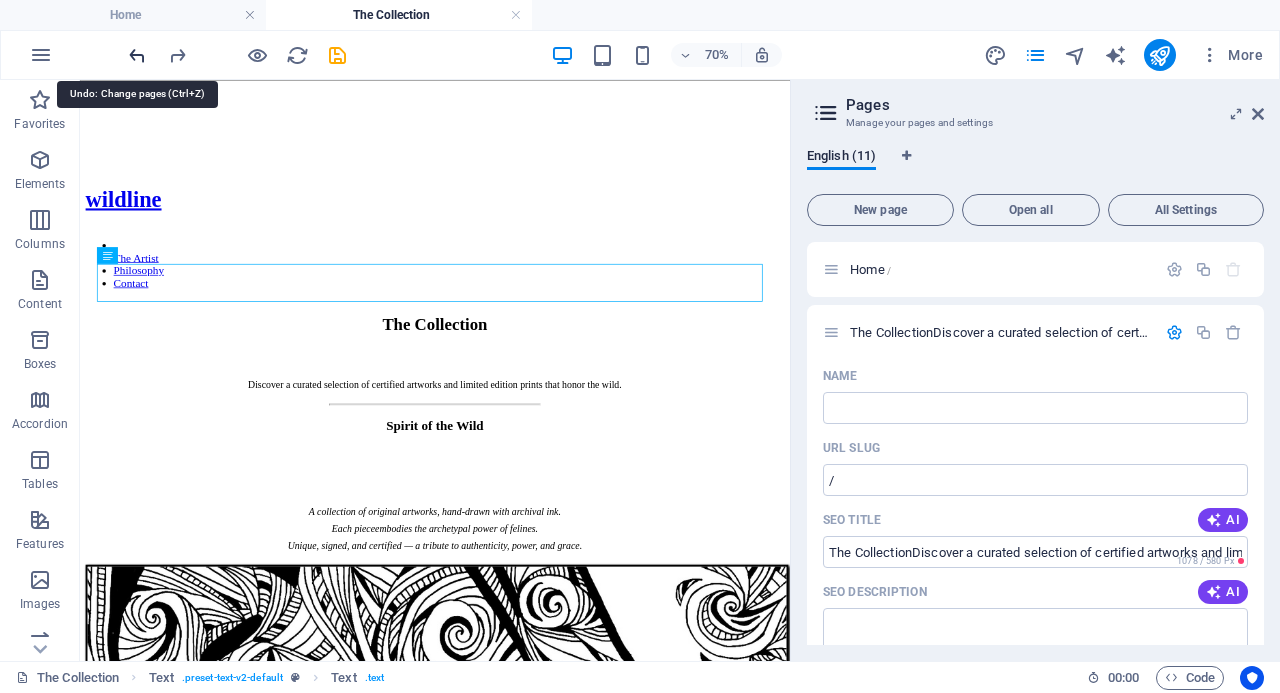 type on "The CollectionDiscover a curated selection of certified artworks and limited edition prints that honor the wild." 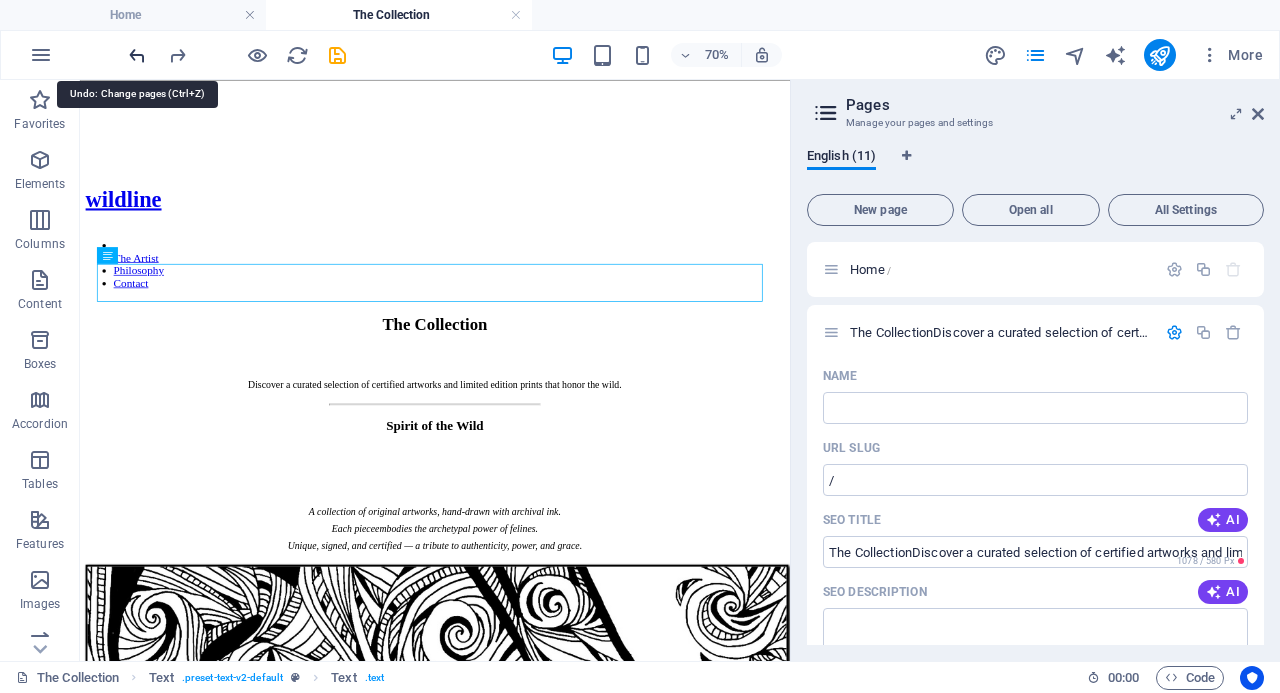 type on "/the-collectiondiscover-a-curated-selection-of-certified-artworks-and-limited-edition-prints-that-honor-the-wild" 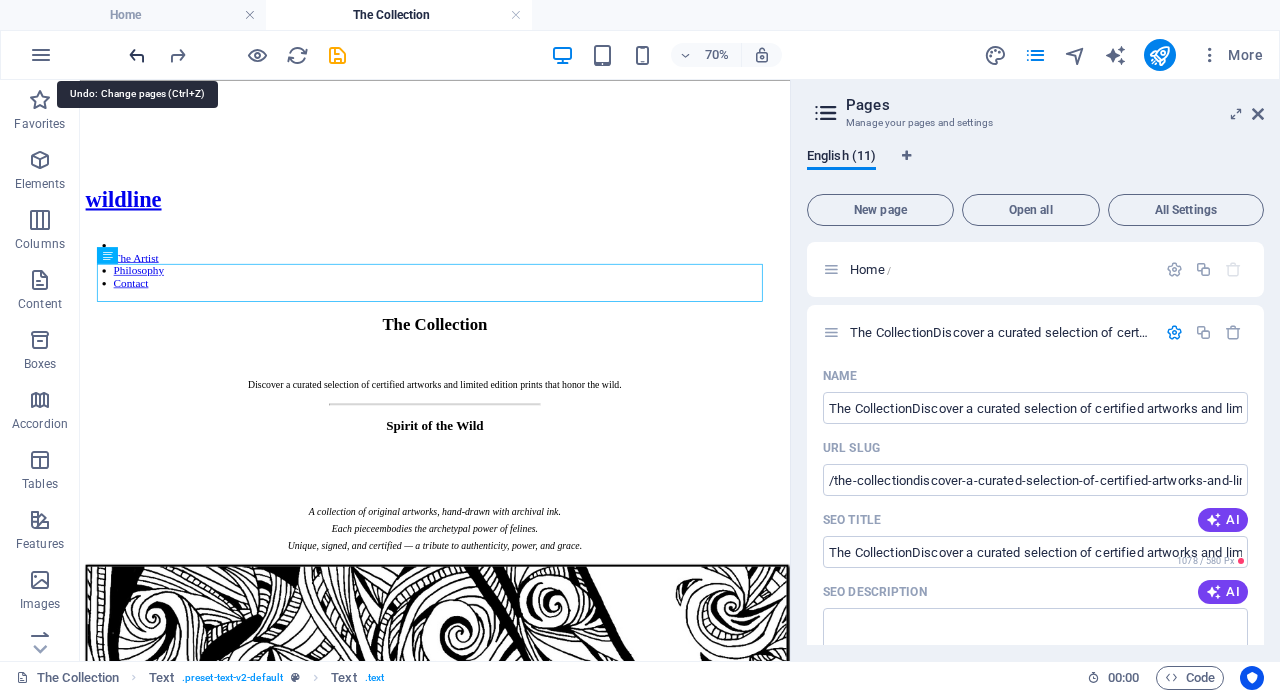 click at bounding box center [137, 55] 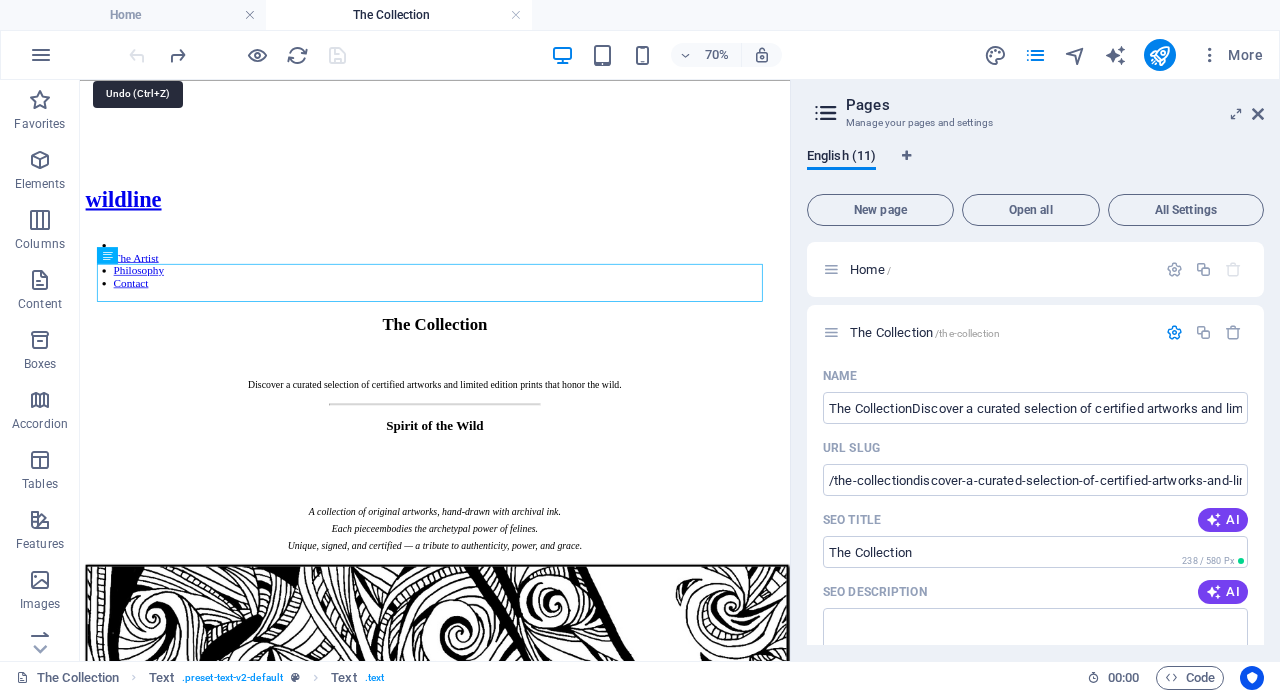 type on "The Collection" 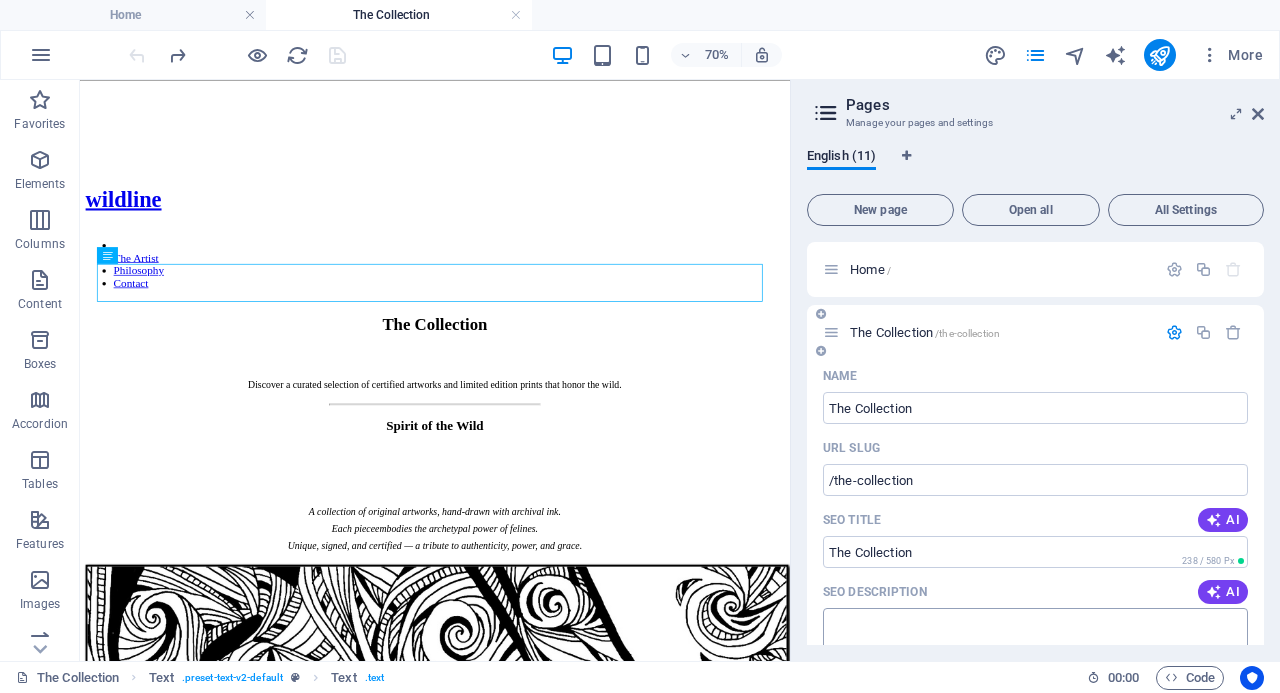 click on "SEO Description" at bounding box center [1035, 640] 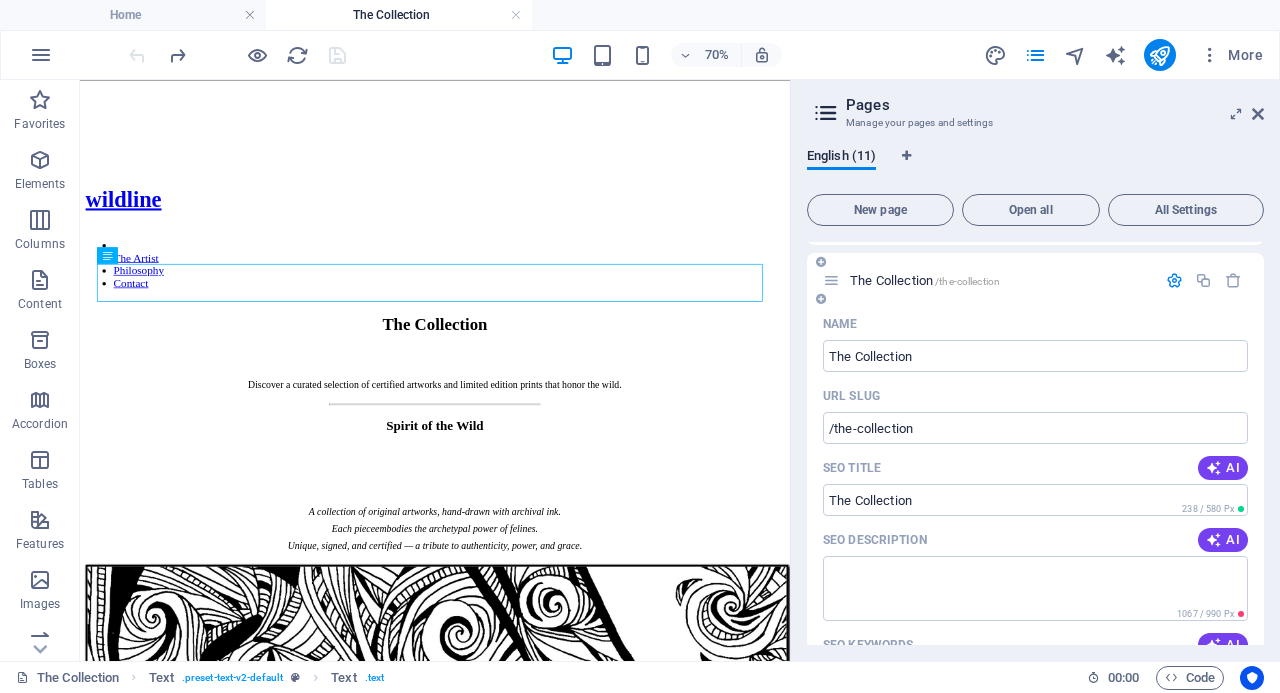 scroll, scrollTop: 121, scrollLeft: 0, axis: vertical 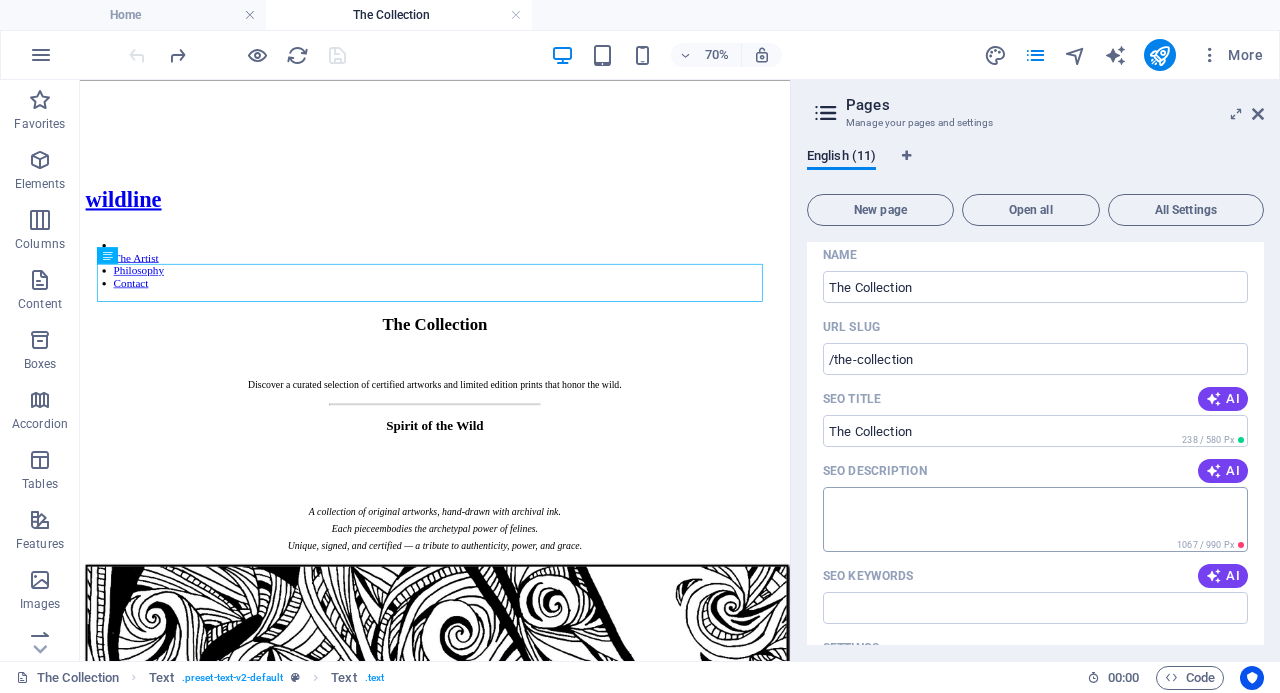 click on "SEO Description" at bounding box center (1035, 519) 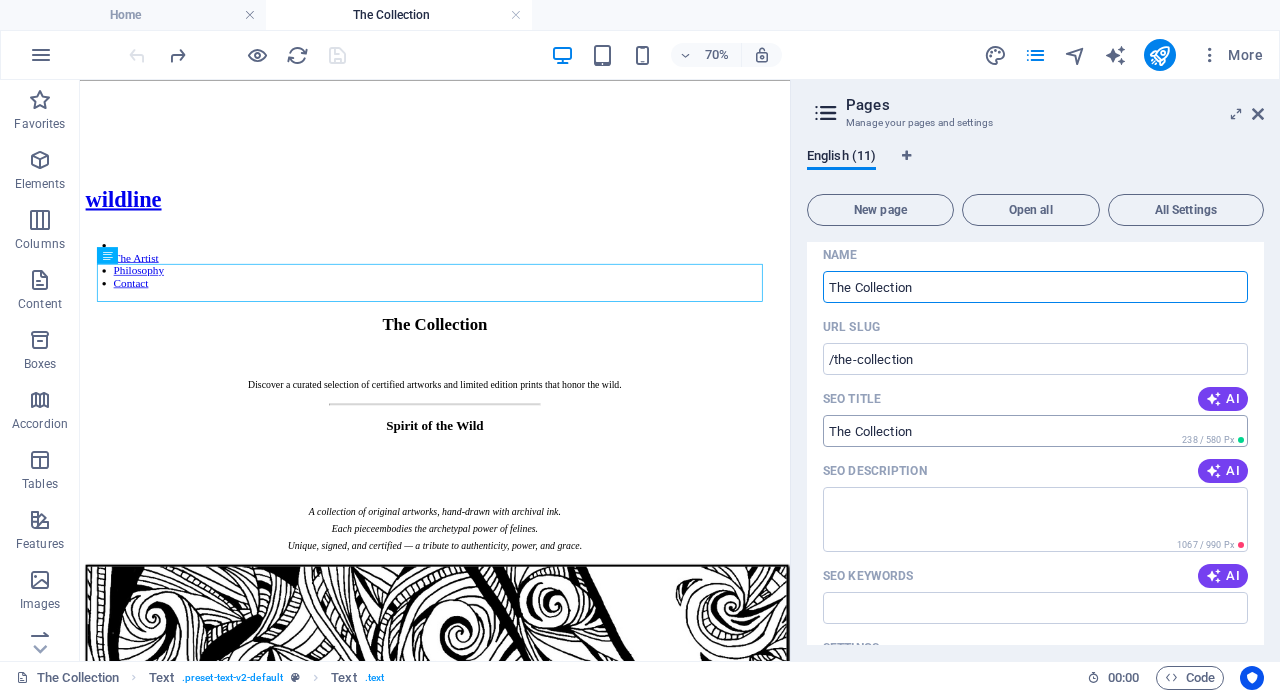 click on "SEO Title" at bounding box center (1035, 431) 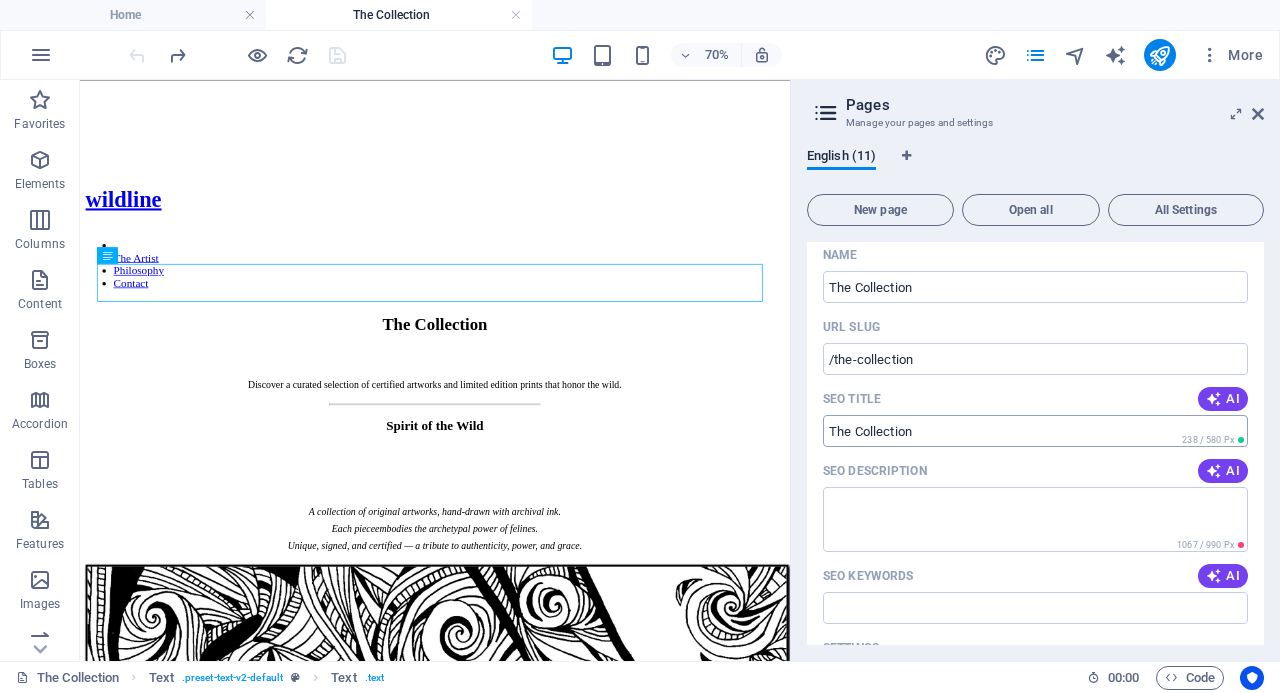 click on "SEO Title" at bounding box center (1035, 431) 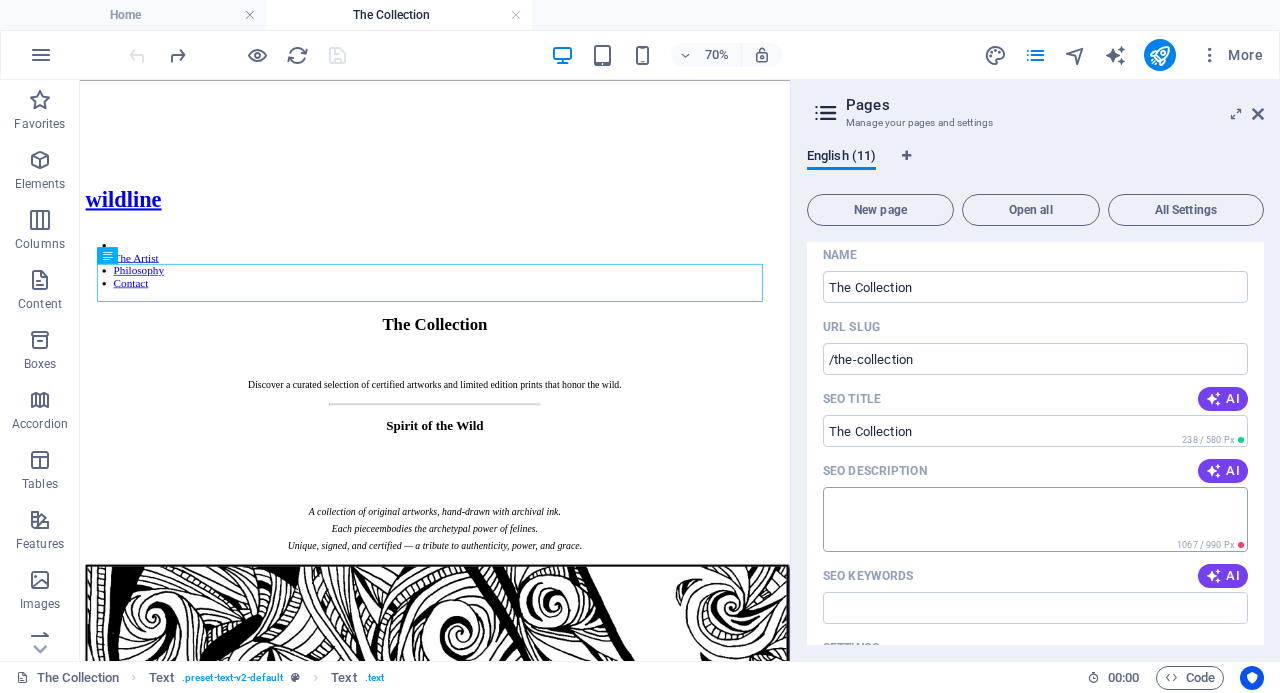 click on "SEO Description" at bounding box center [1035, 519] 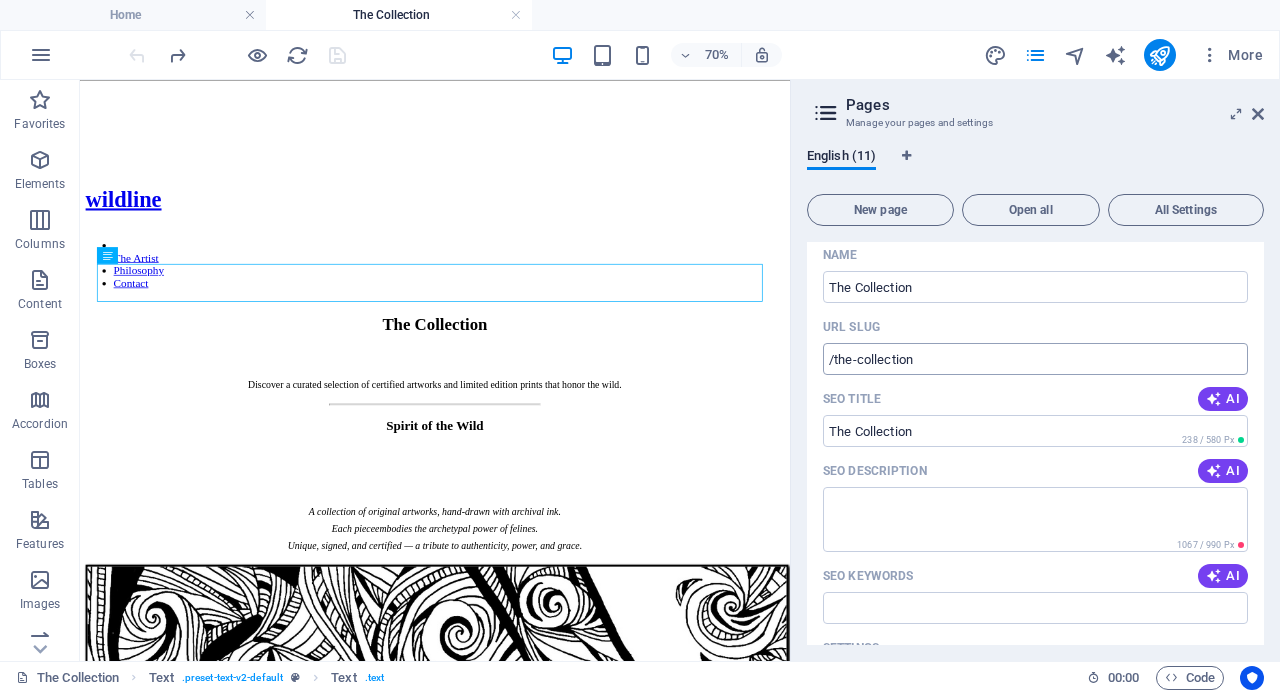 click on "/the-collection" at bounding box center [1035, 359] 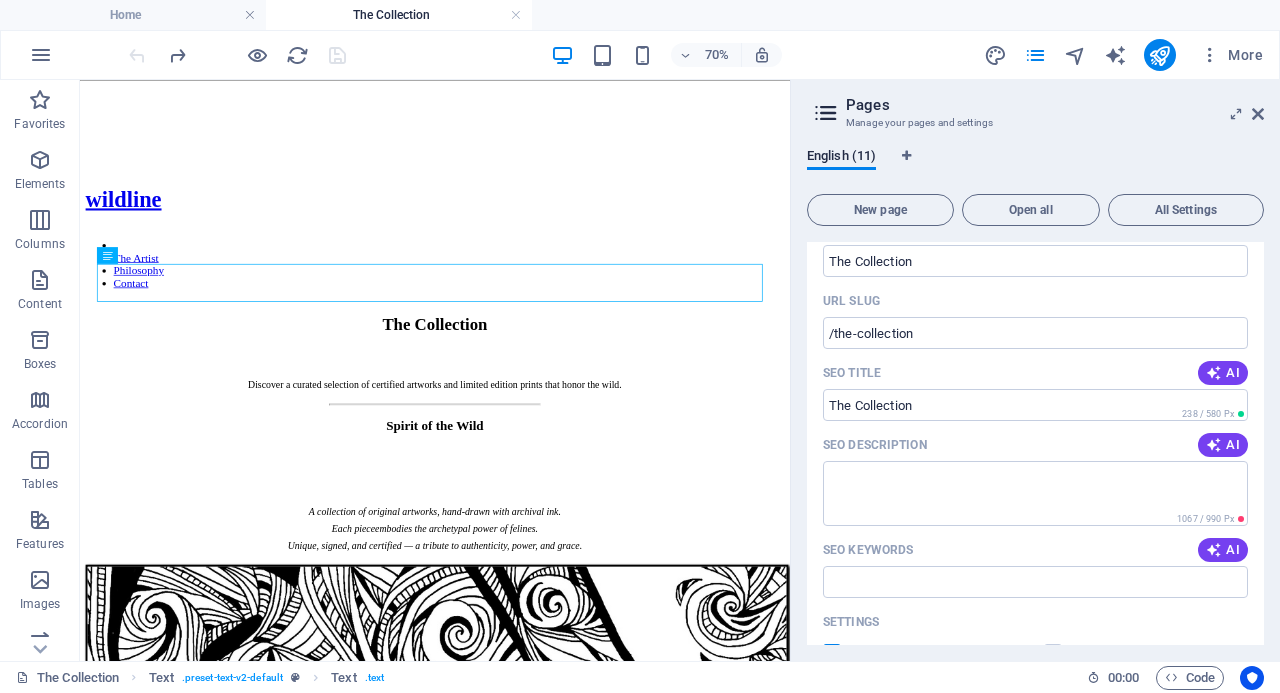 scroll, scrollTop: 168, scrollLeft: 0, axis: vertical 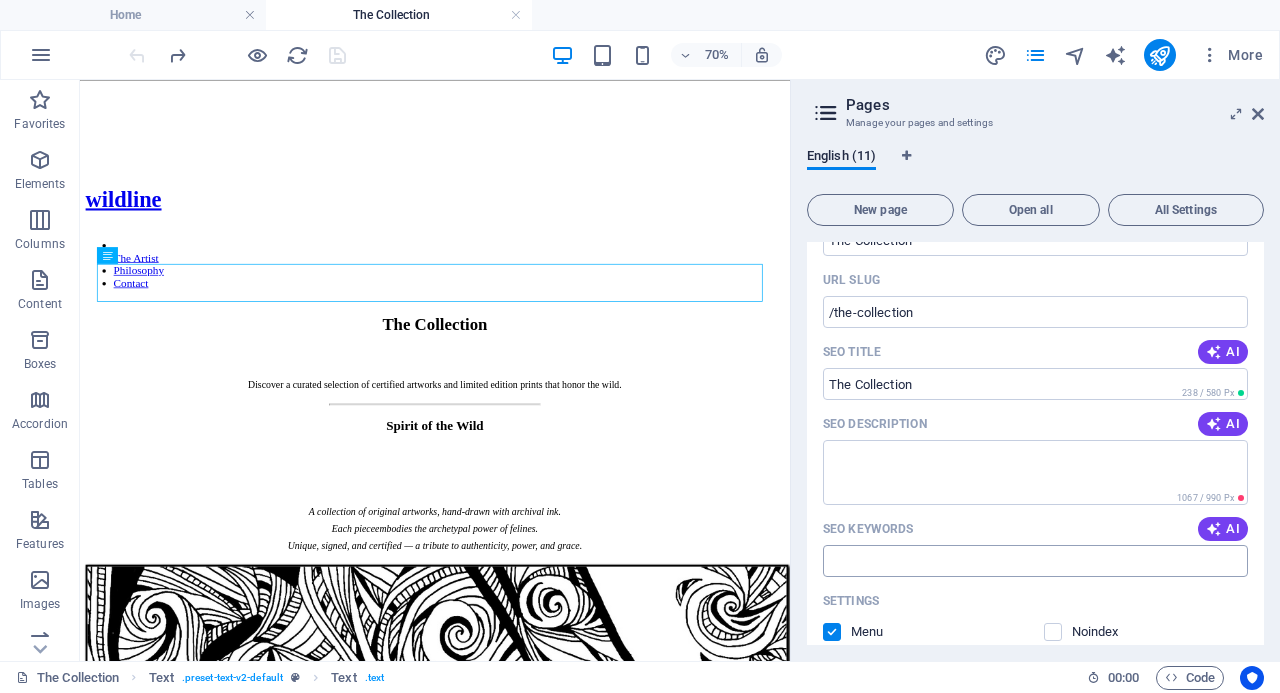 click on "SEO Keywords" at bounding box center [1035, 561] 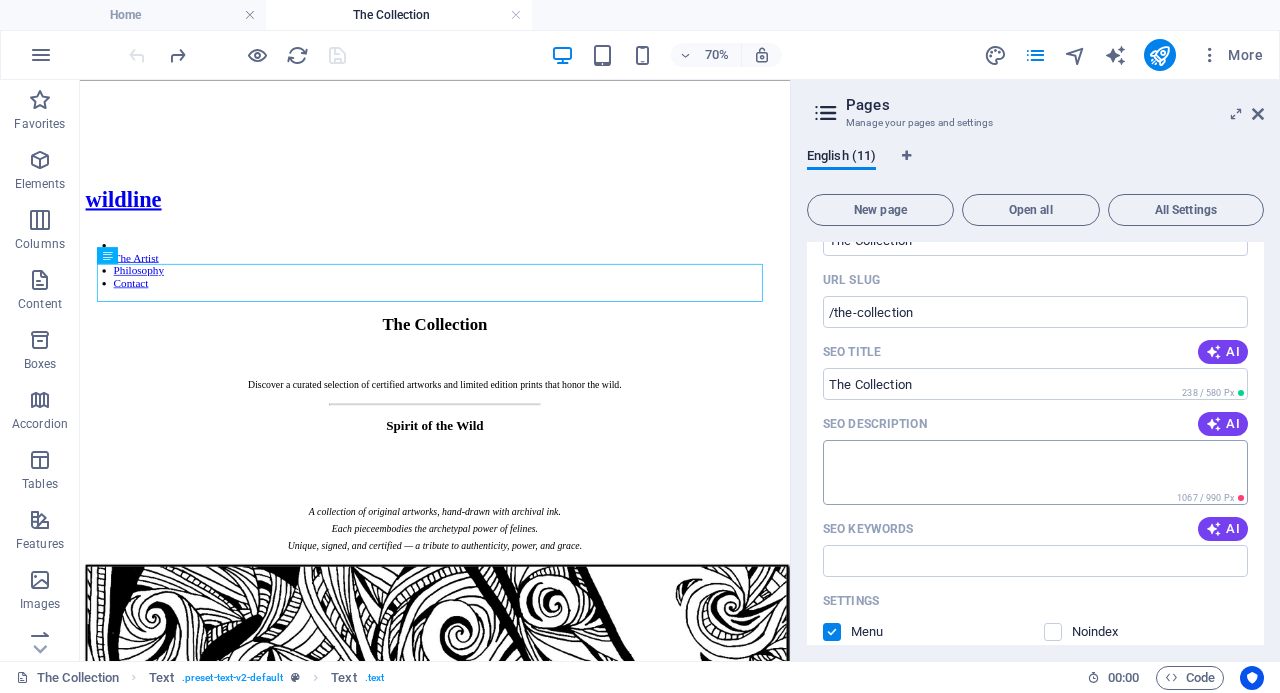click on "SEO Description" at bounding box center [1035, 472] 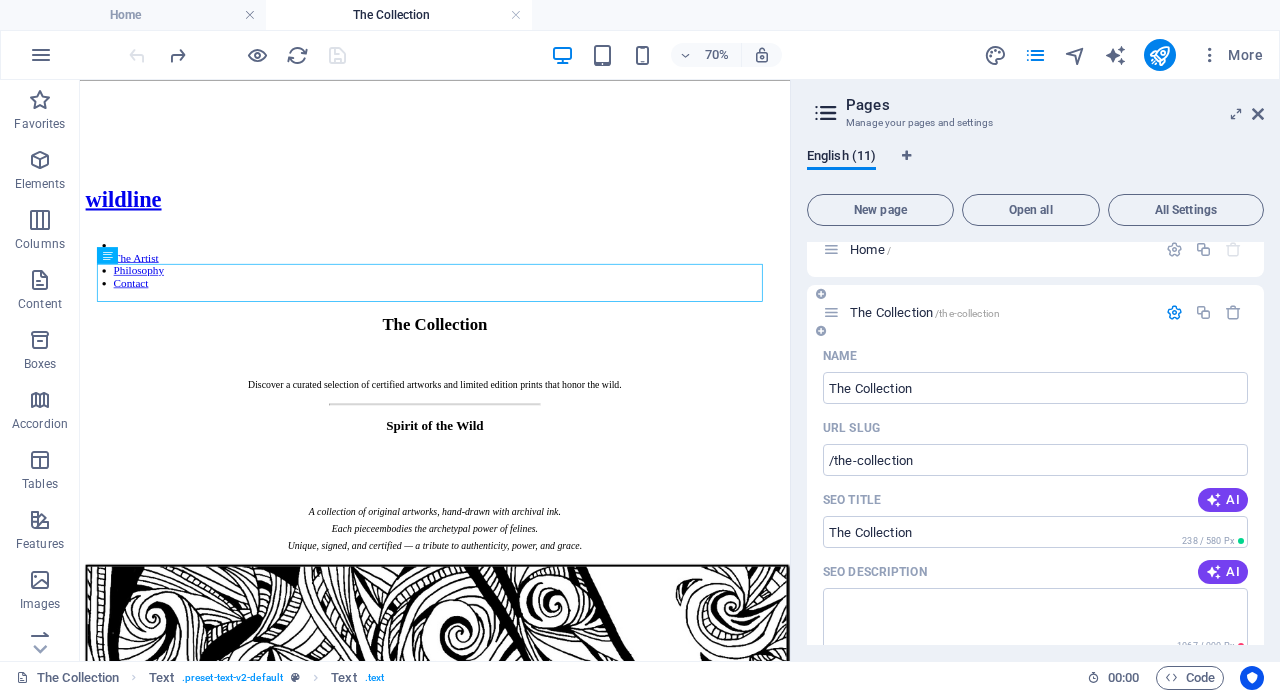 scroll, scrollTop: 0, scrollLeft: 0, axis: both 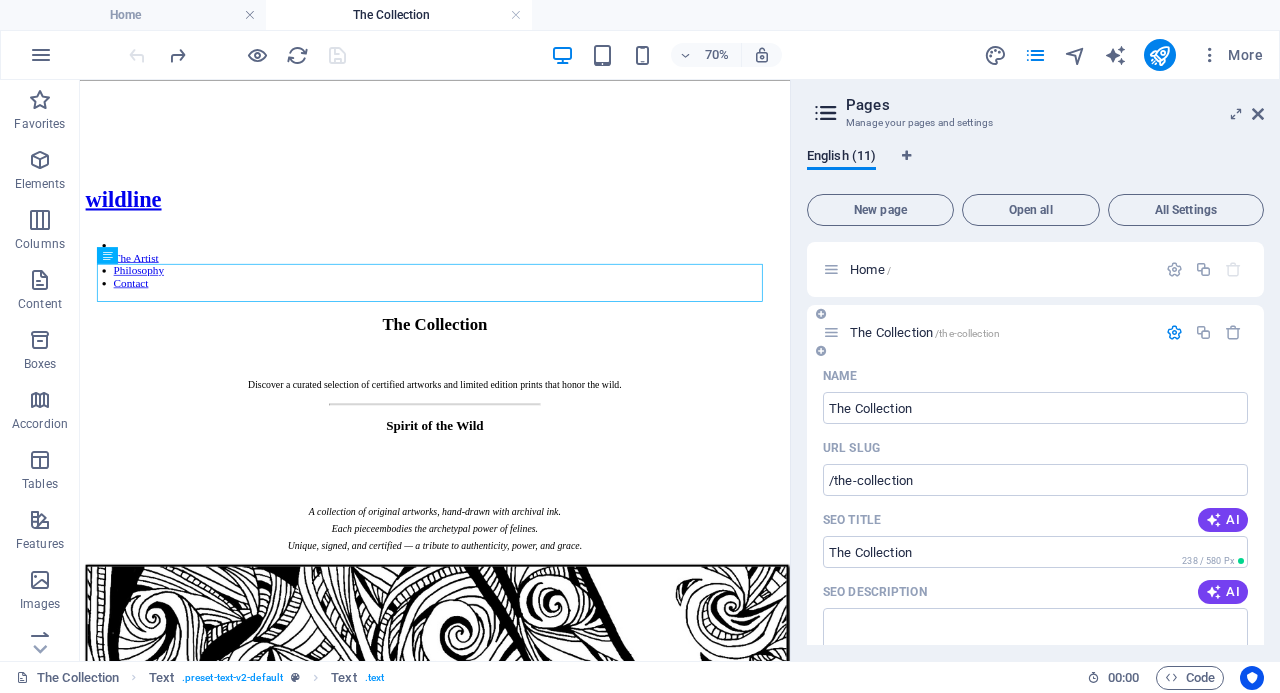 click at bounding box center [1174, 332] 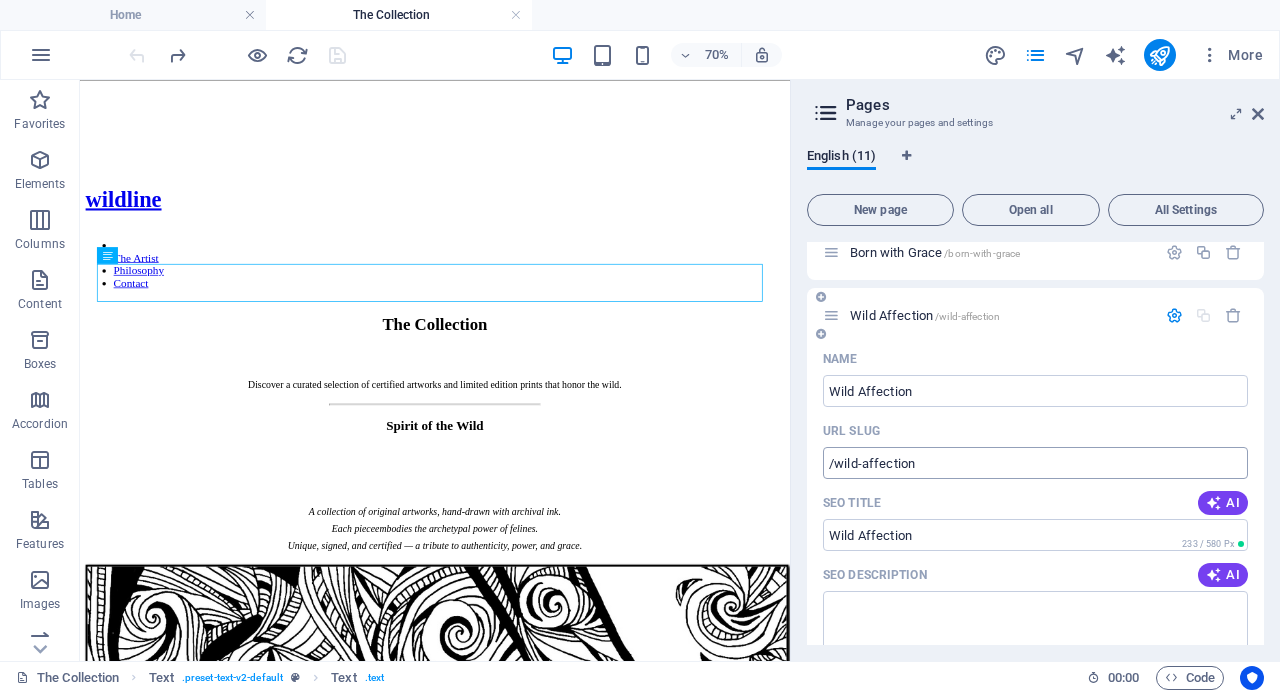 scroll, scrollTop: 139, scrollLeft: 0, axis: vertical 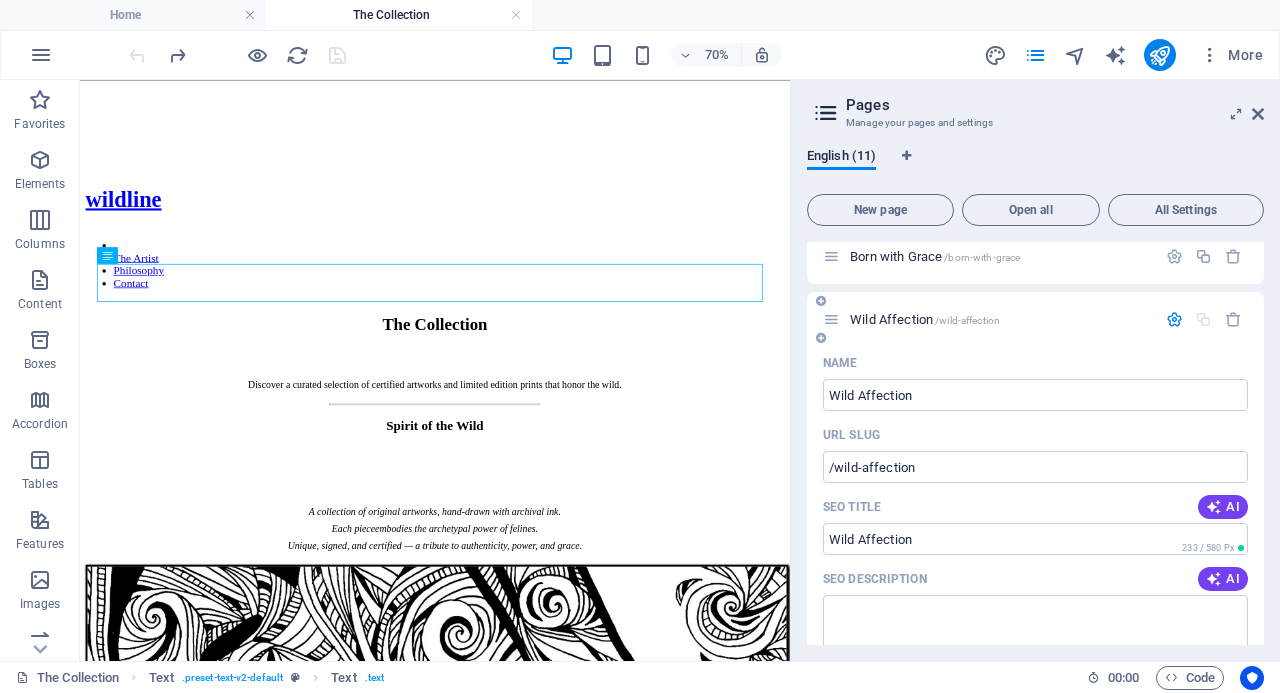 click on "Wild Affection /wild-affection" at bounding box center (925, 319) 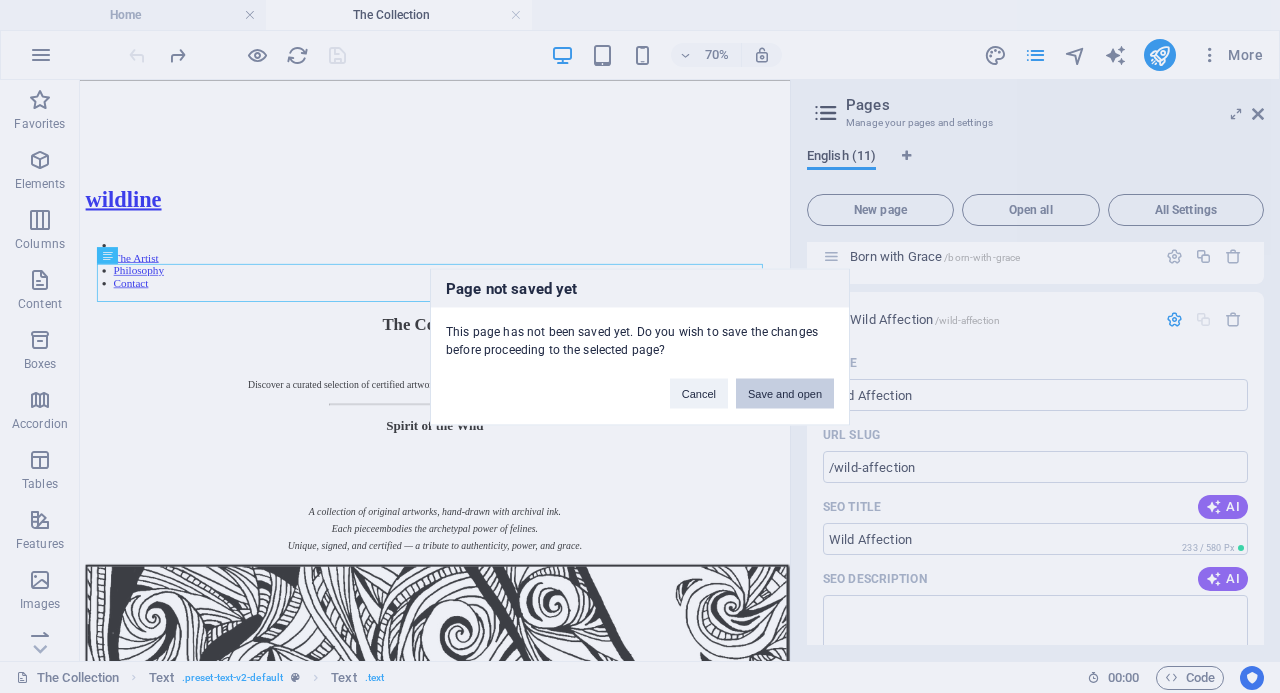click on "Save and open" at bounding box center [785, 393] 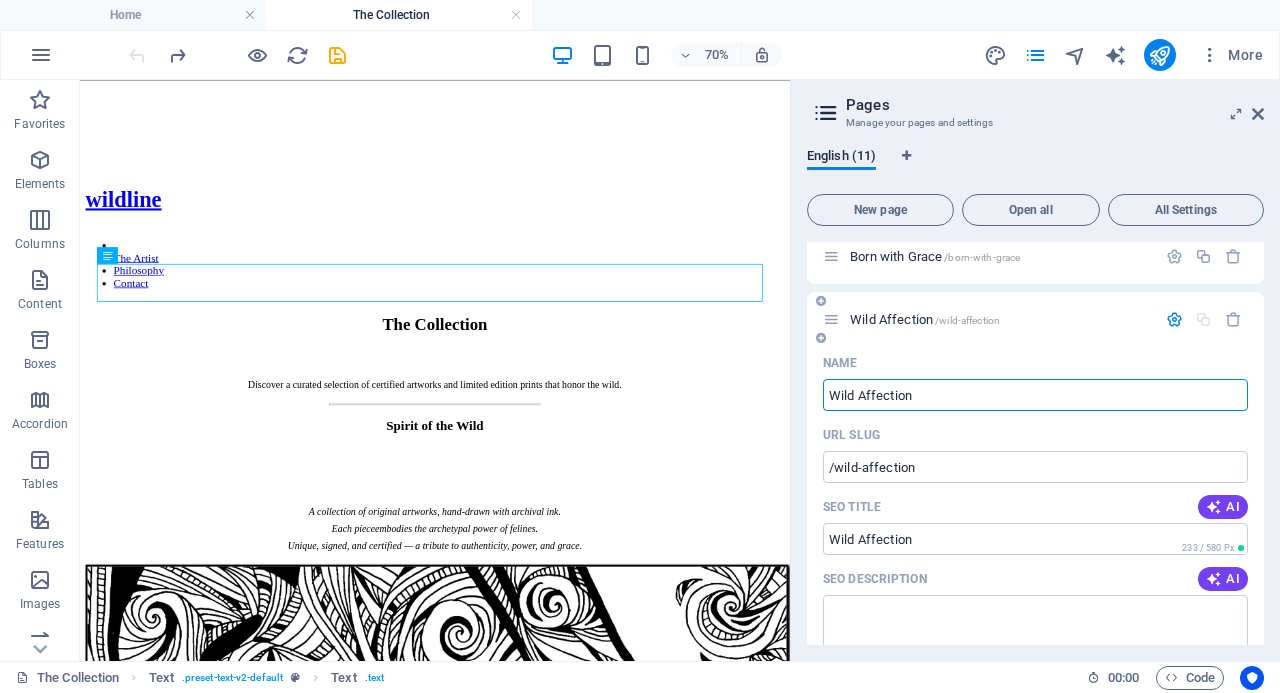 click on "Wild Affection /wild-affection" at bounding box center [925, 319] 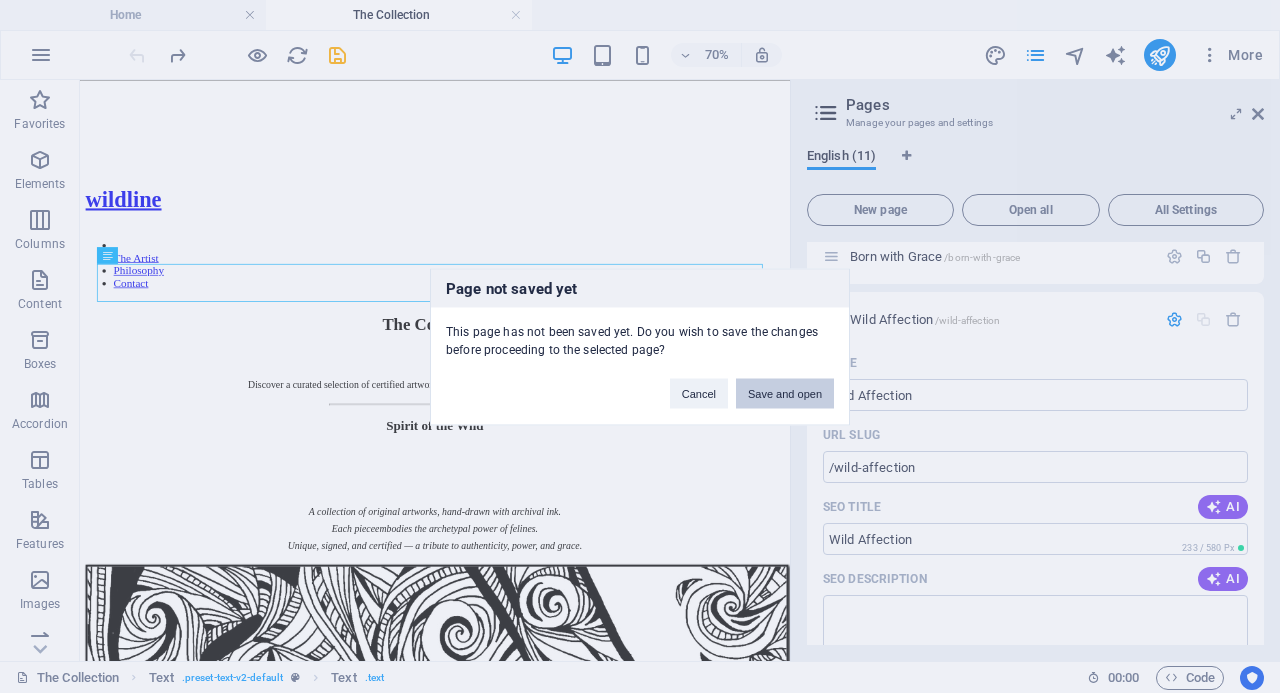 click on "Save and open" at bounding box center (785, 393) 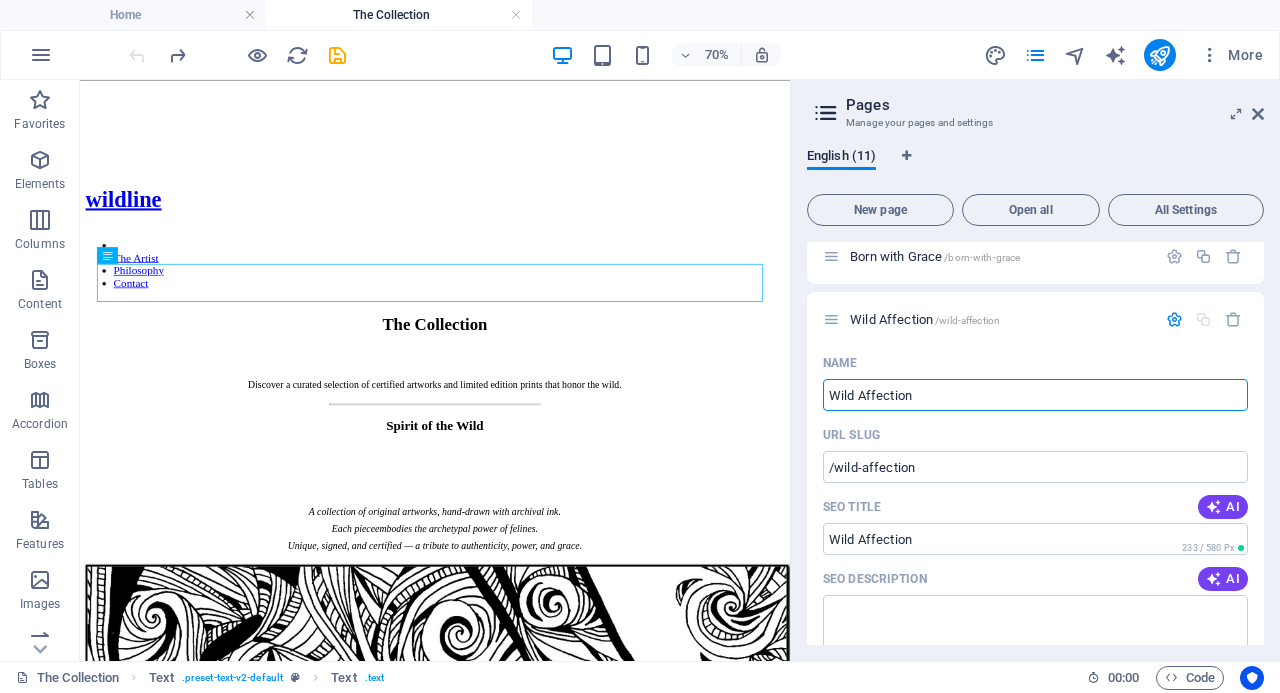 scroll, scrollTop: 0, scrollLeft: 0, axis: both 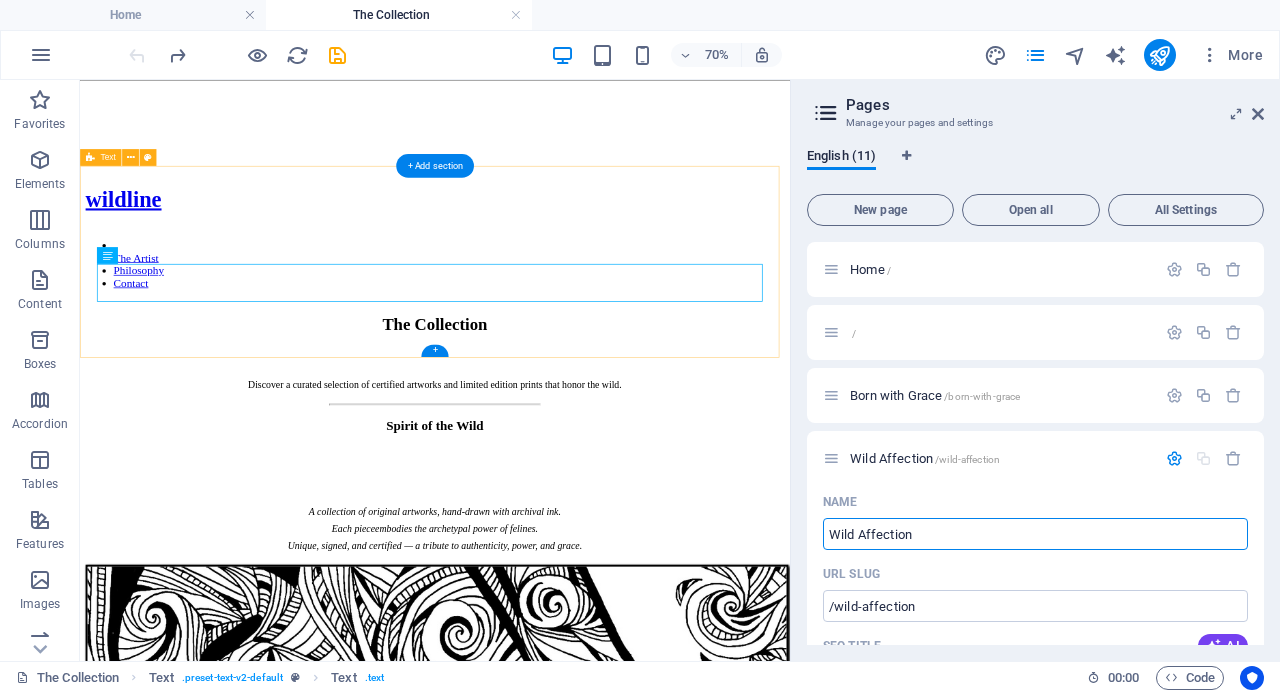 click on "The Collection Discover a curated selection of certified artworks and limited edition prints that honor the wild." at bounding box center [587, 469] 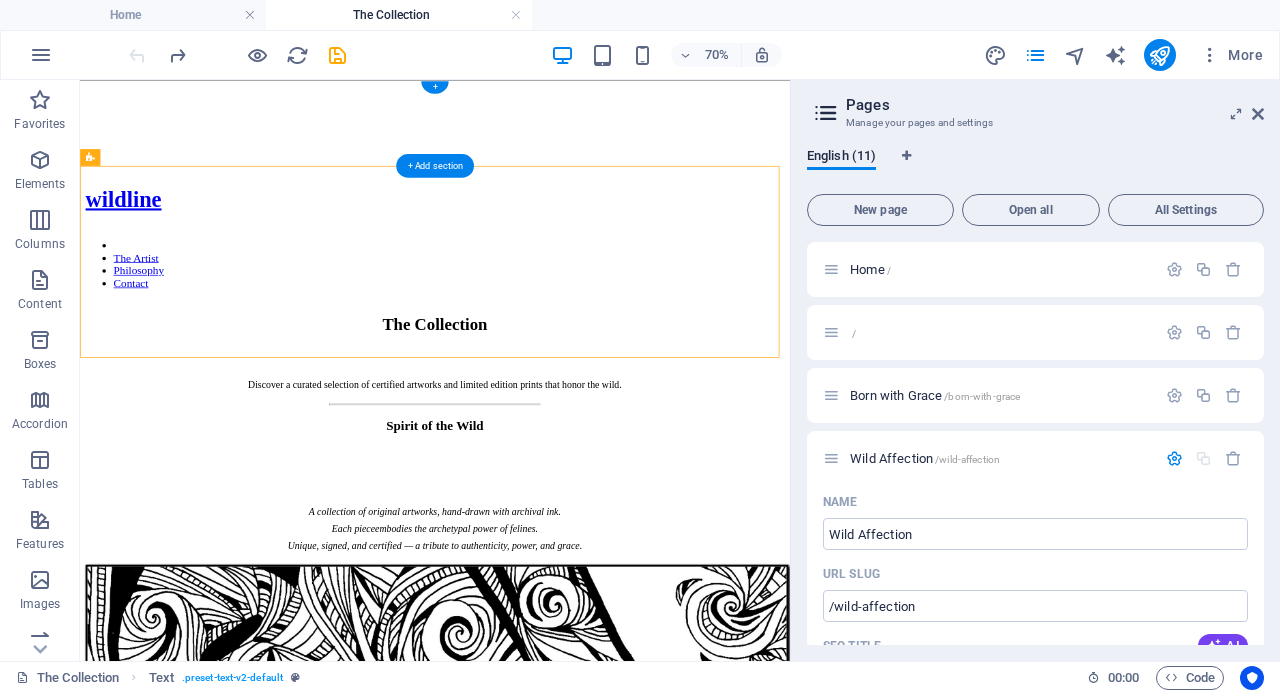 click at bounding box center (237, 55) 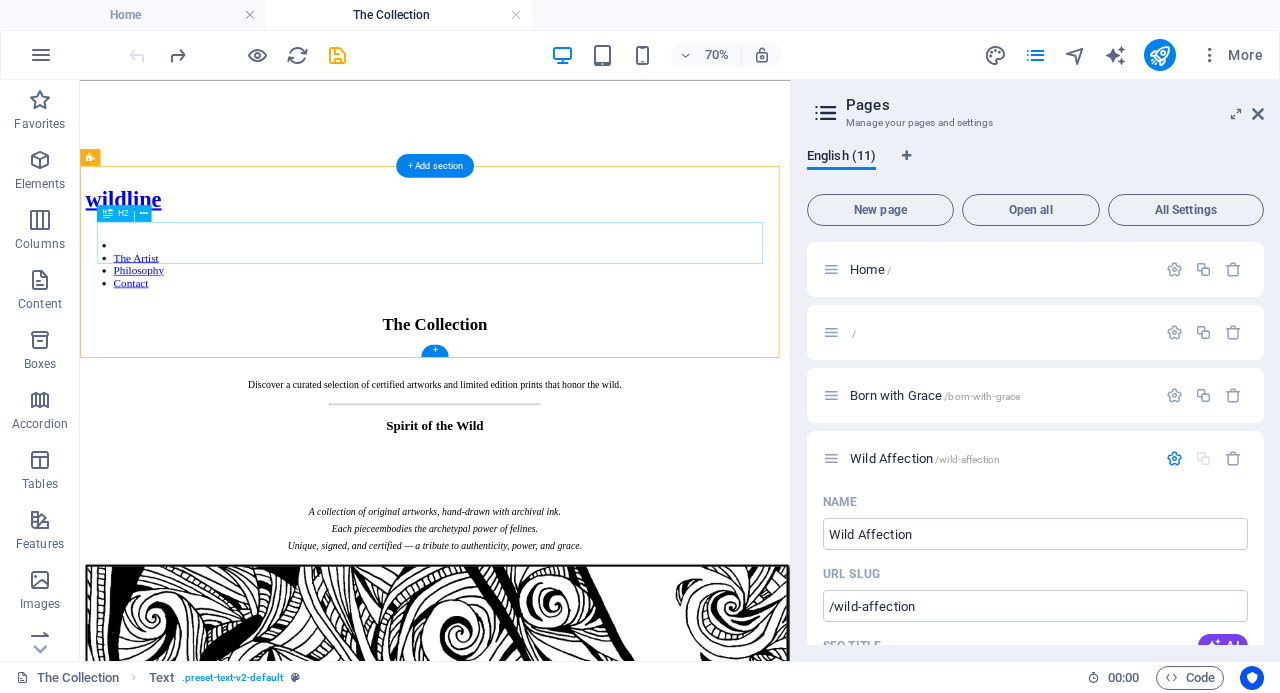 click on "The Collection" at bounding box center [587, 427] 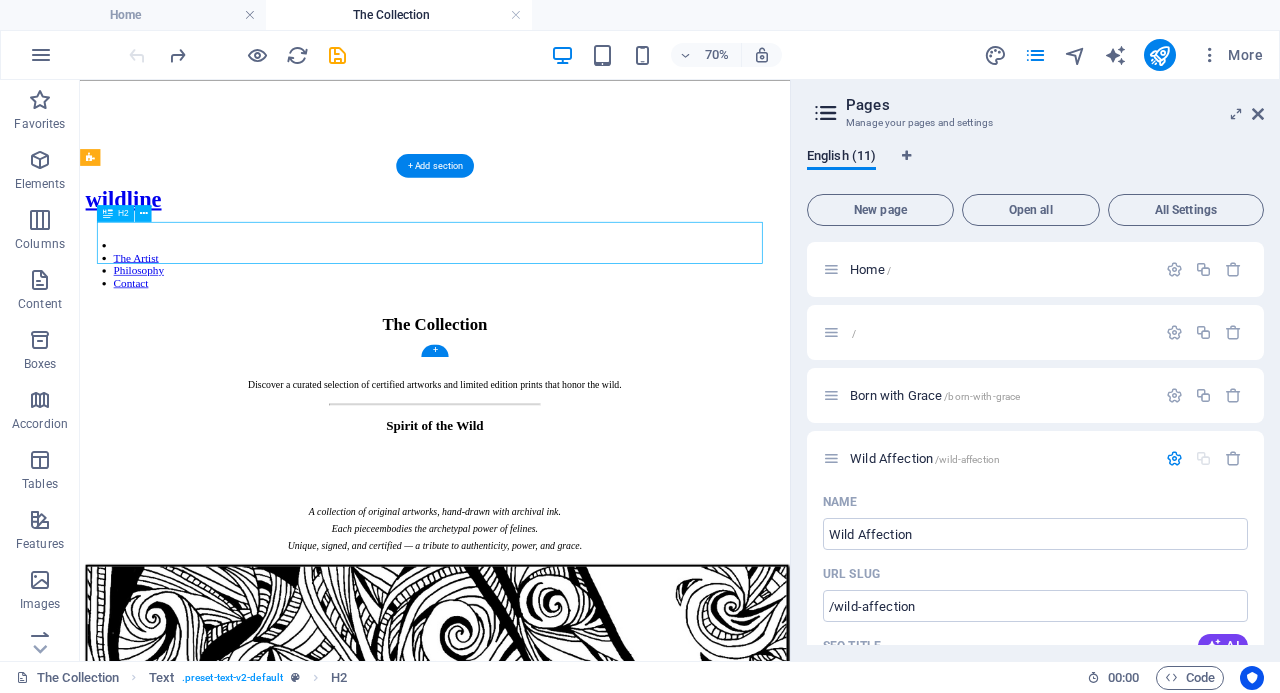 click on "The Collection" at bounding box center (587, 427) 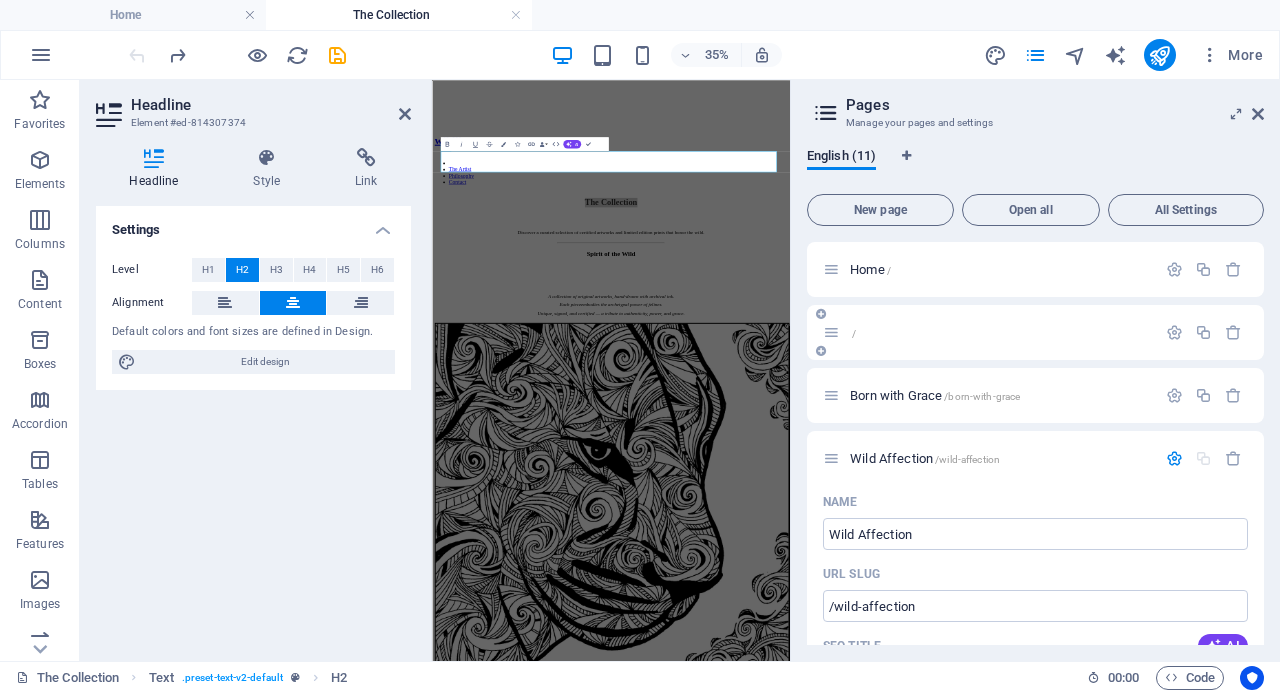 click on "/" at bounding box center (1000, 332) 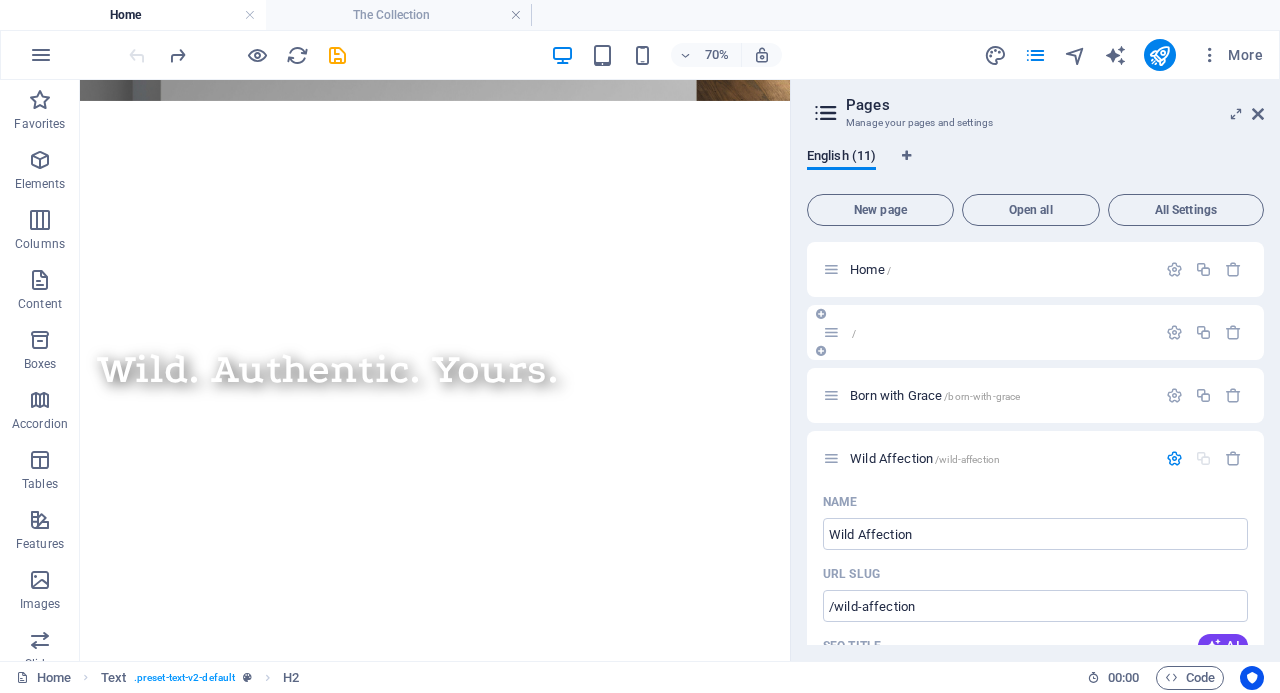 click on "/" at bounding box center (1000, 332) 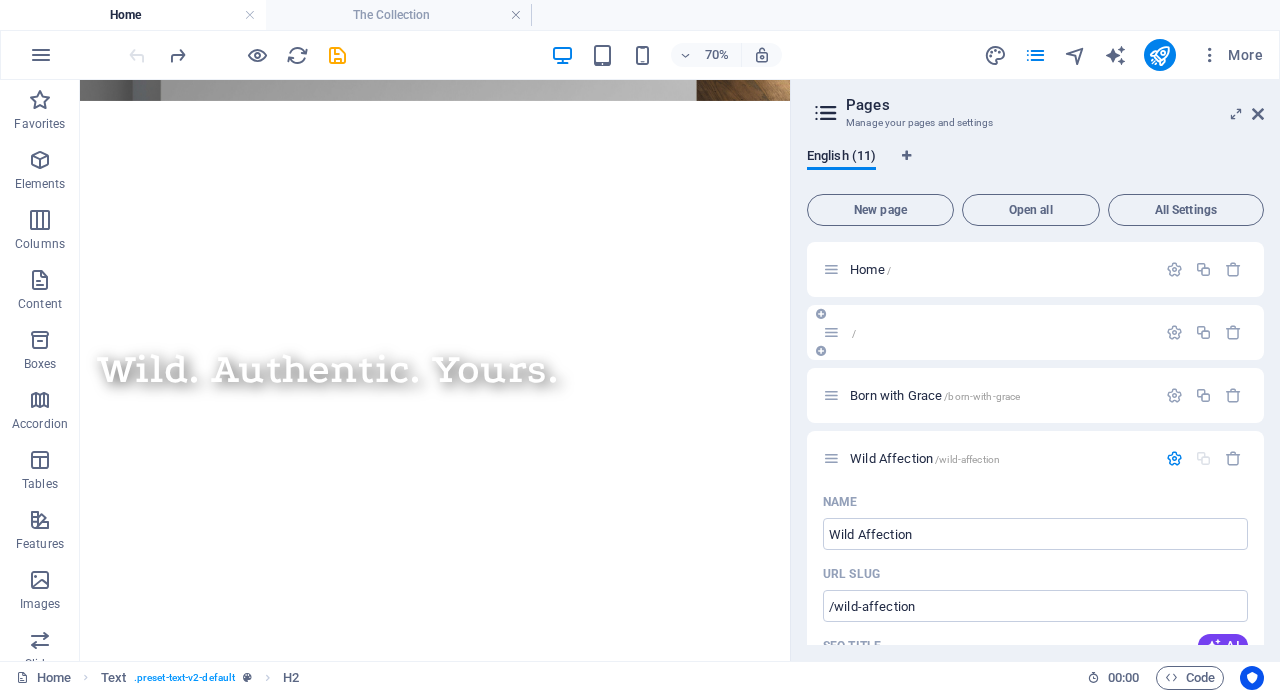 click on "/" at bounding box center (1000, 332) 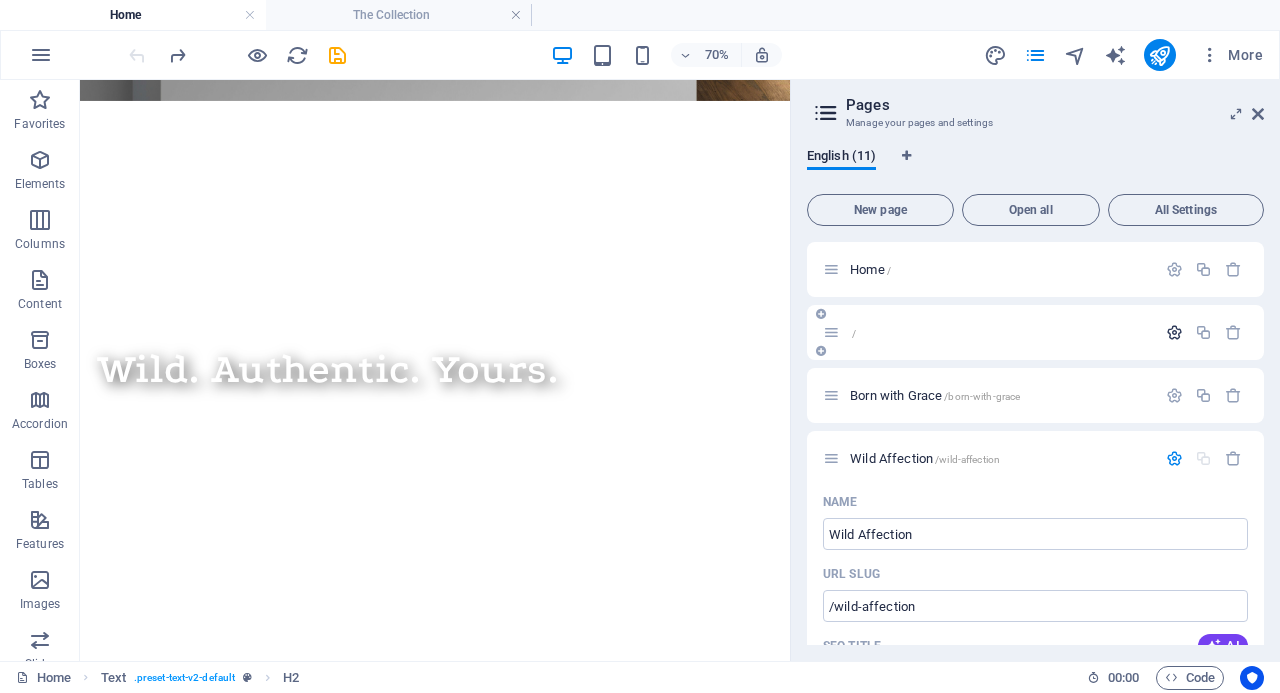 click at bounding box center [1174, 332] 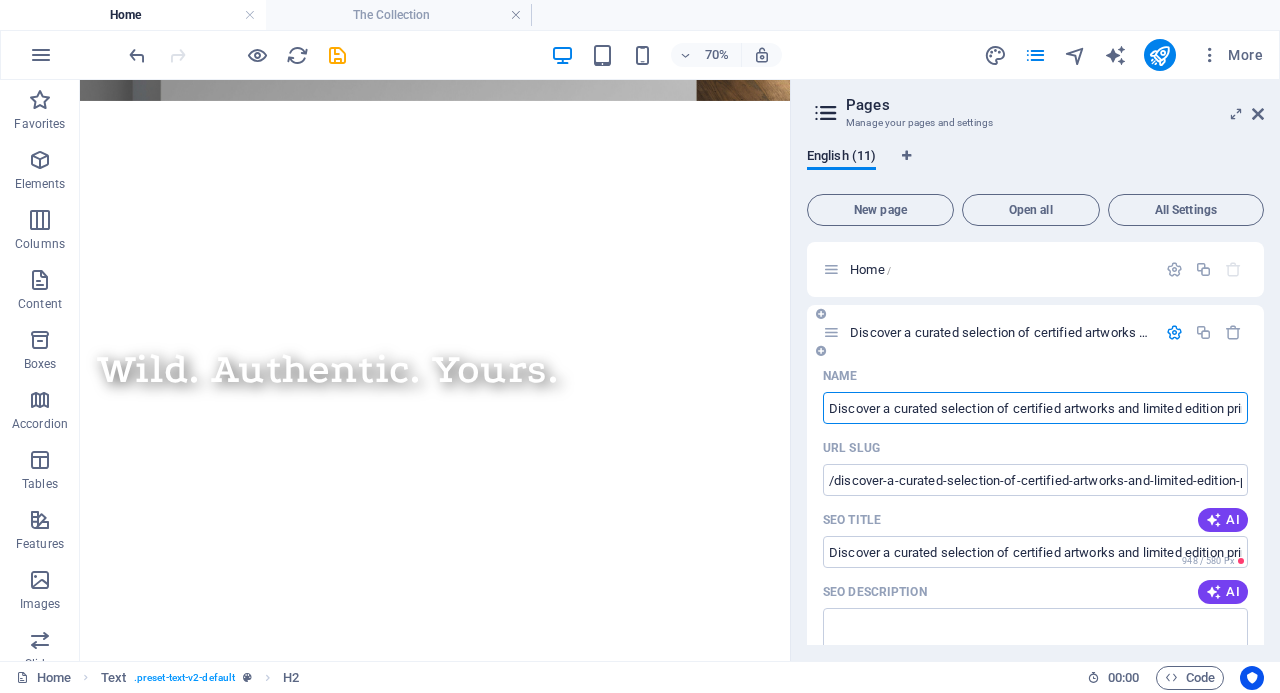 type on "Discover a curated selection of certified artworks and limited edition prints that honor the wild." 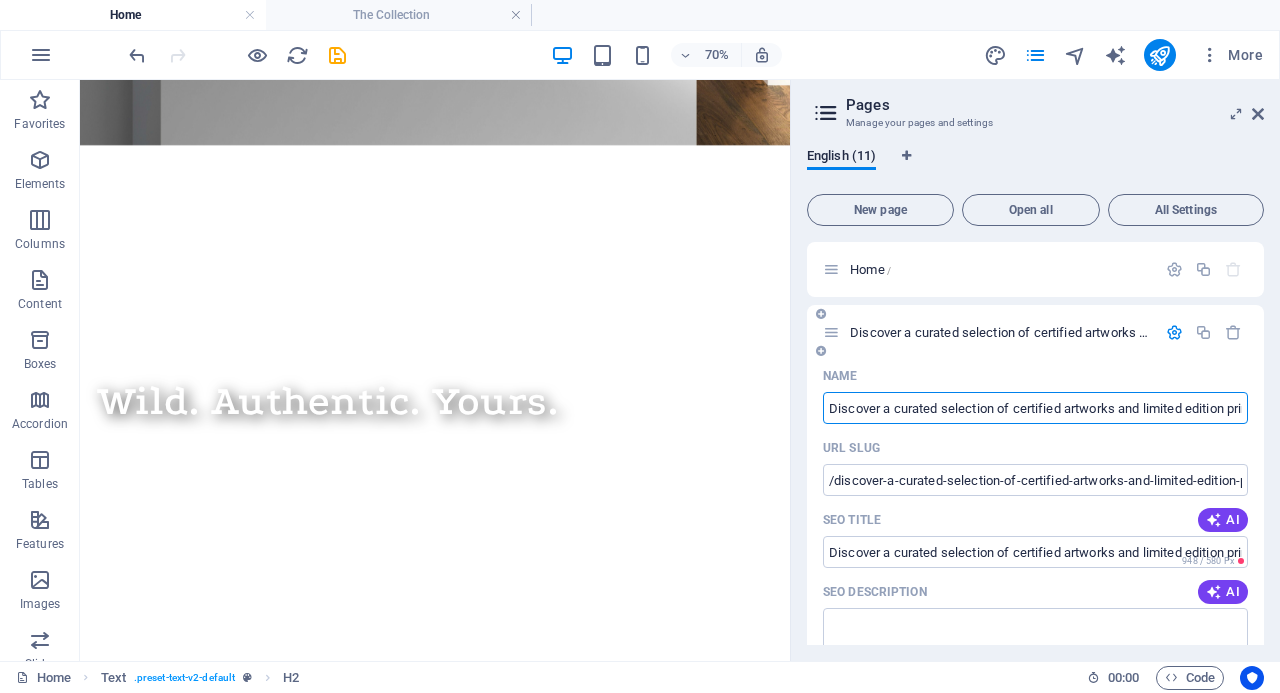 click on "Discover a curated selection of certified artworks and limited edition prints that honor the wild." at bounding box center (1035, 408) 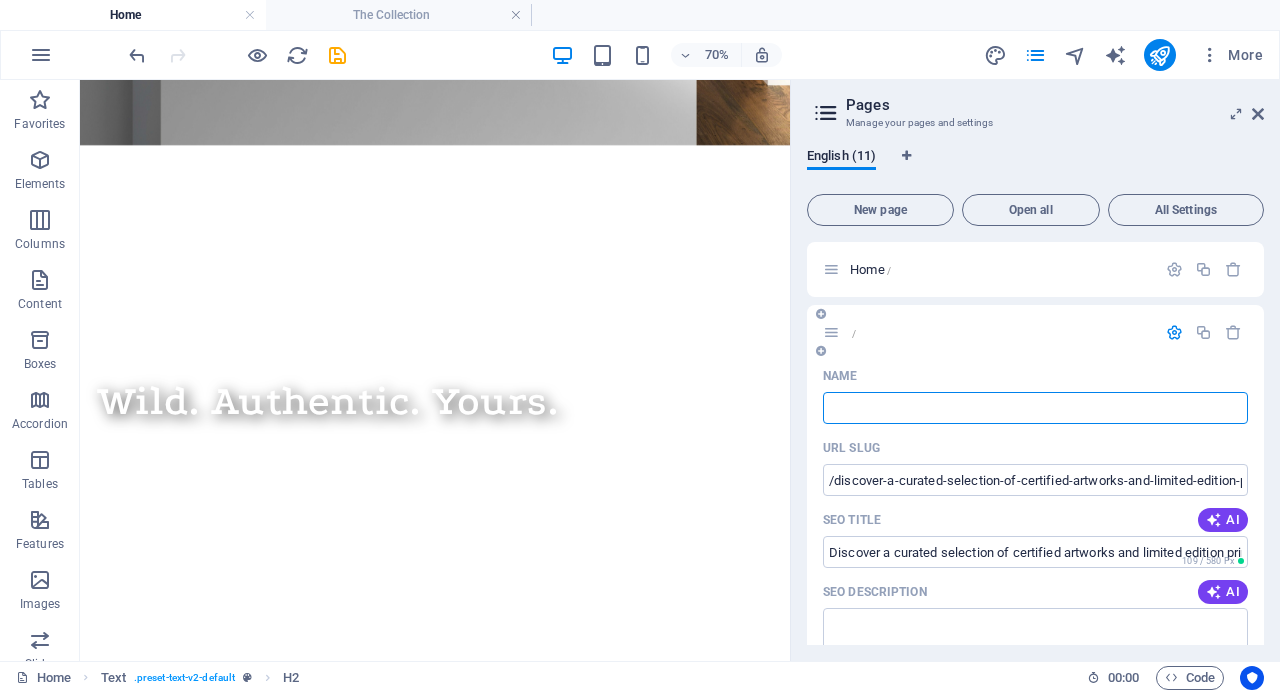 type 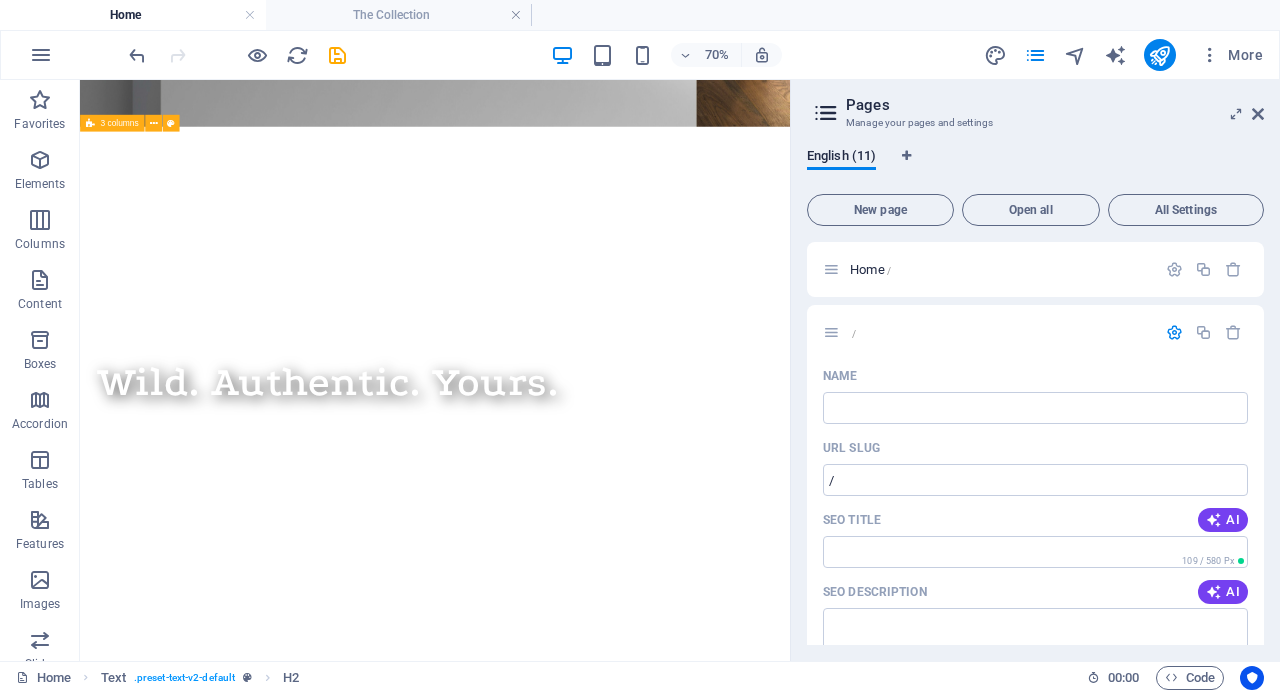 scroll, scrollTop: 2410, scrollLeft: 0, axis: vertical 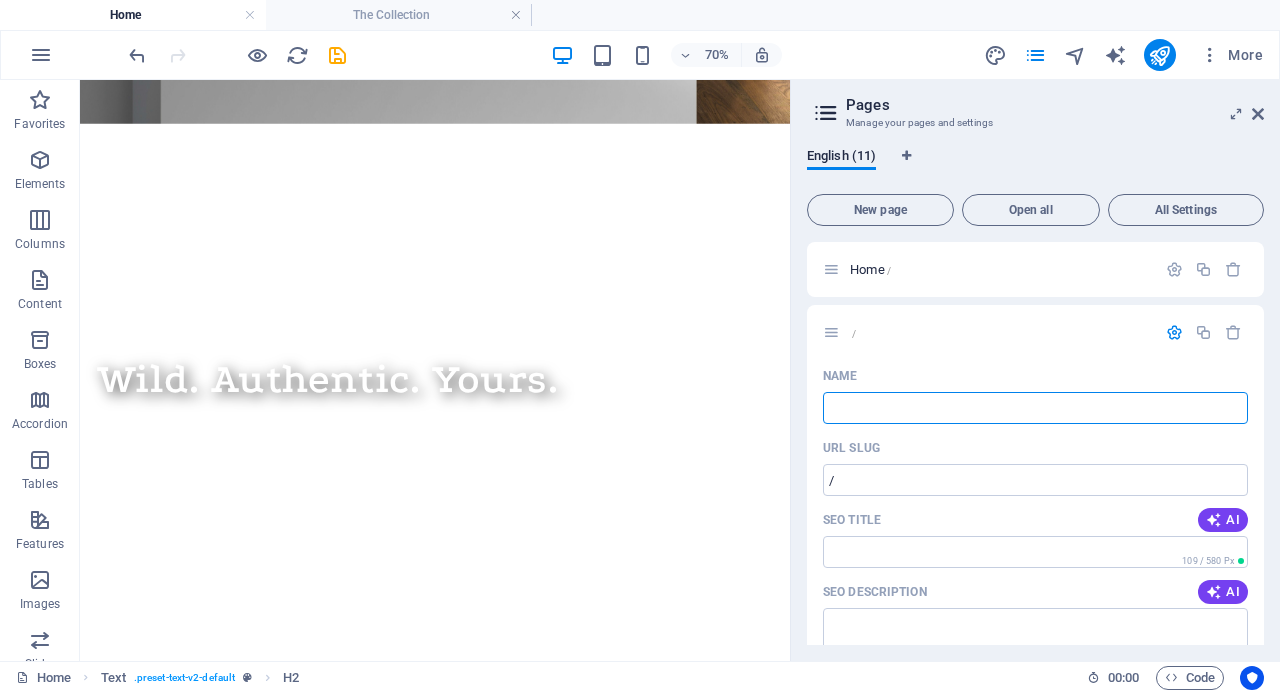 paste on "The Collection" 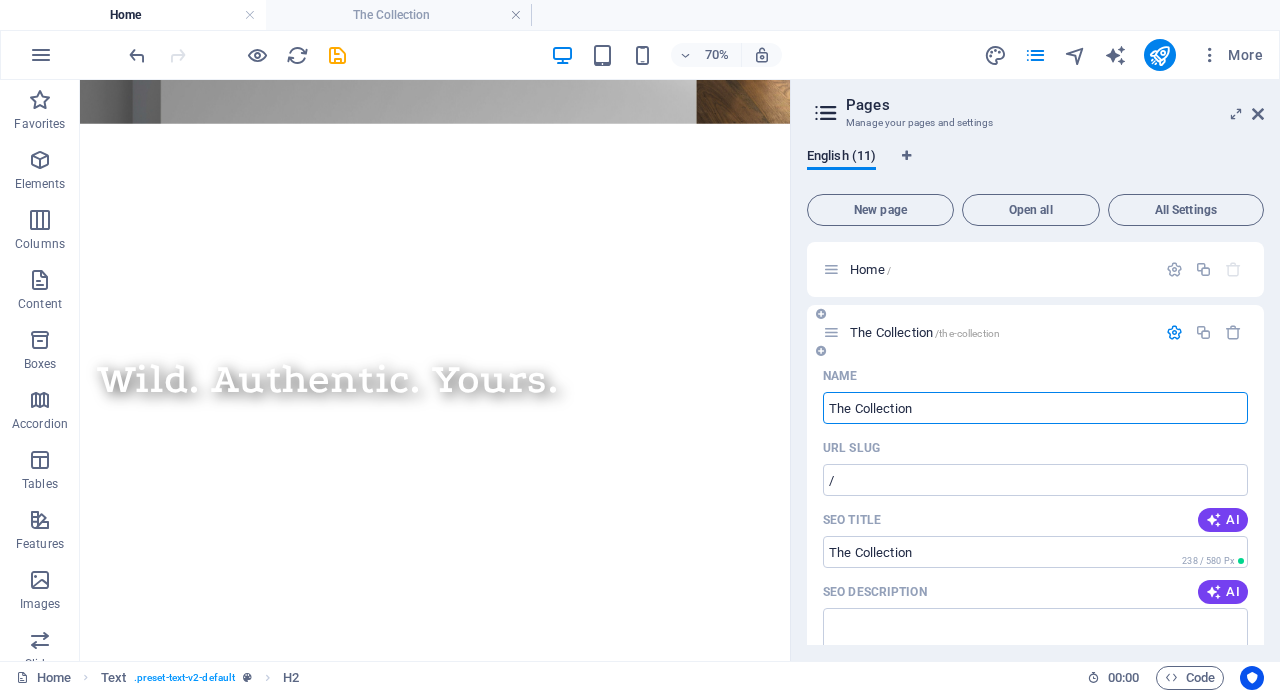 type on "The Collection" 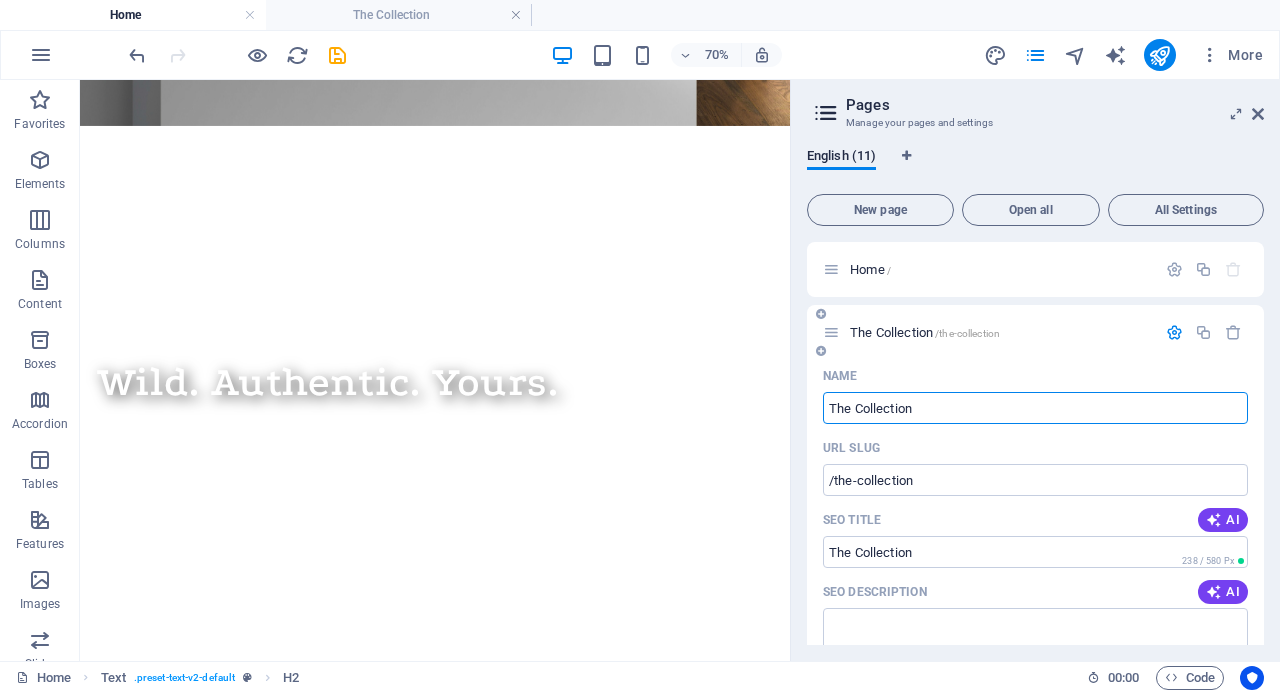 click on "The Collection" at bounding box center (1035, 408) 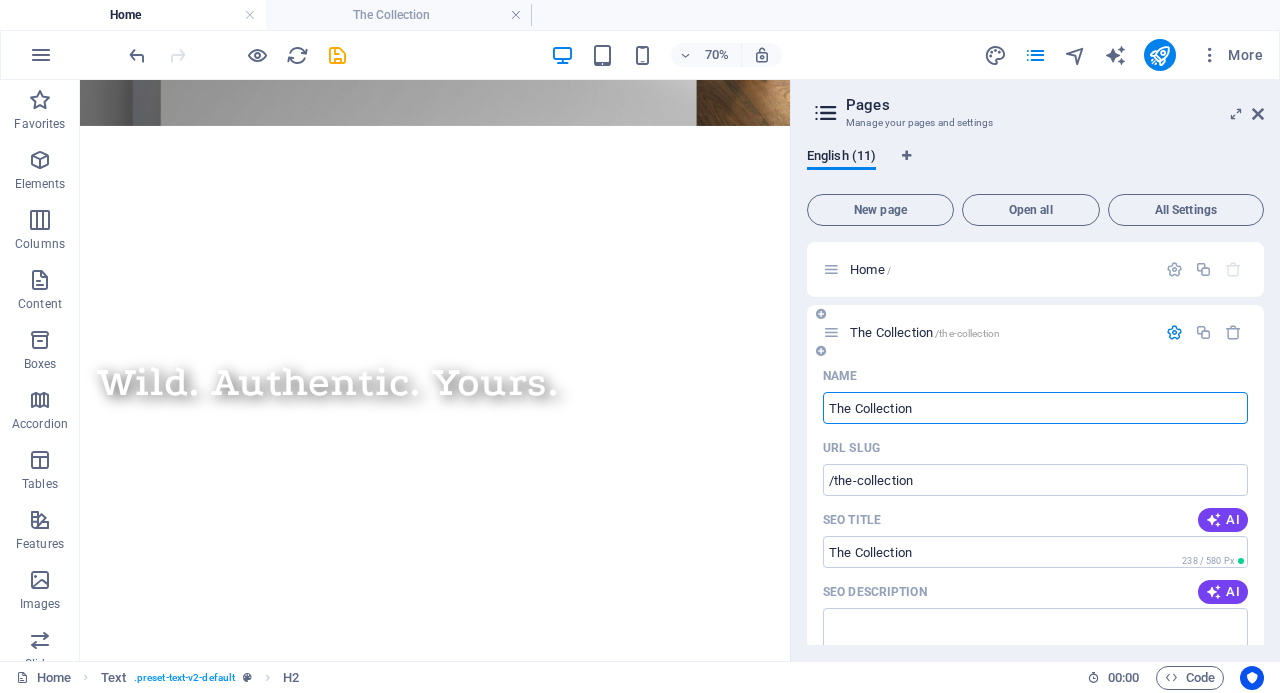 click on "The Collection /the-collection" at bounding box center (925, 332) 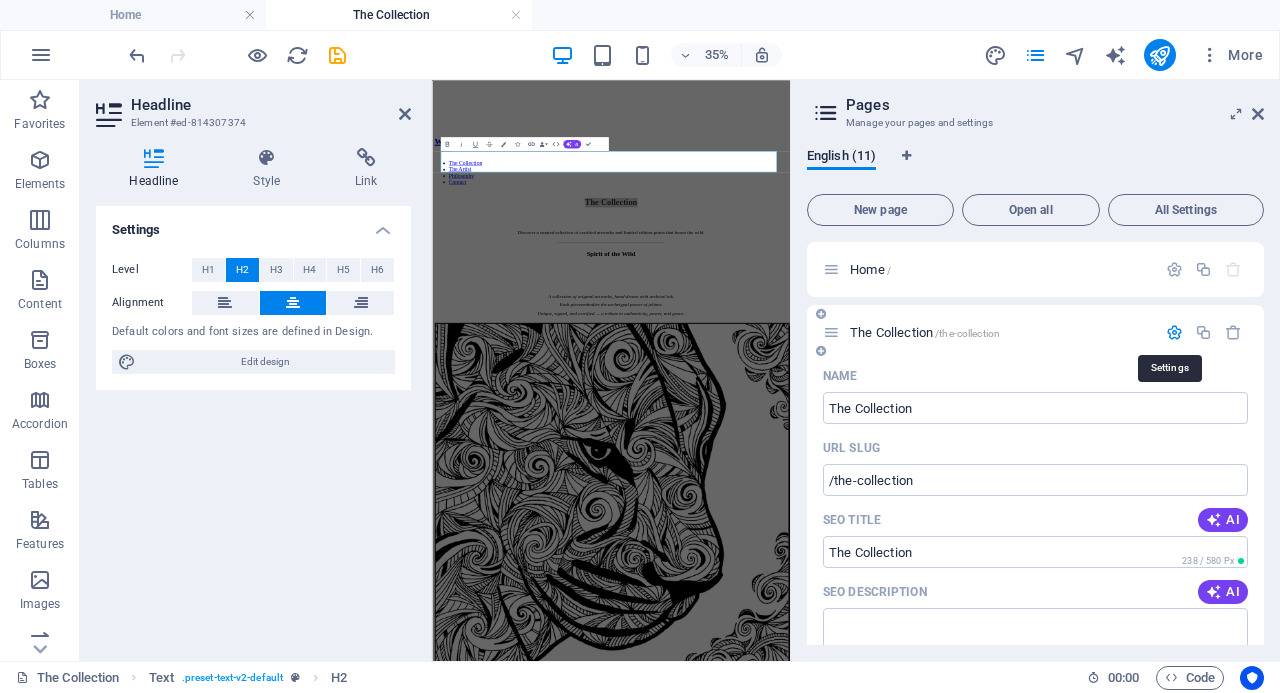 click at bounding box center [1174, 332] 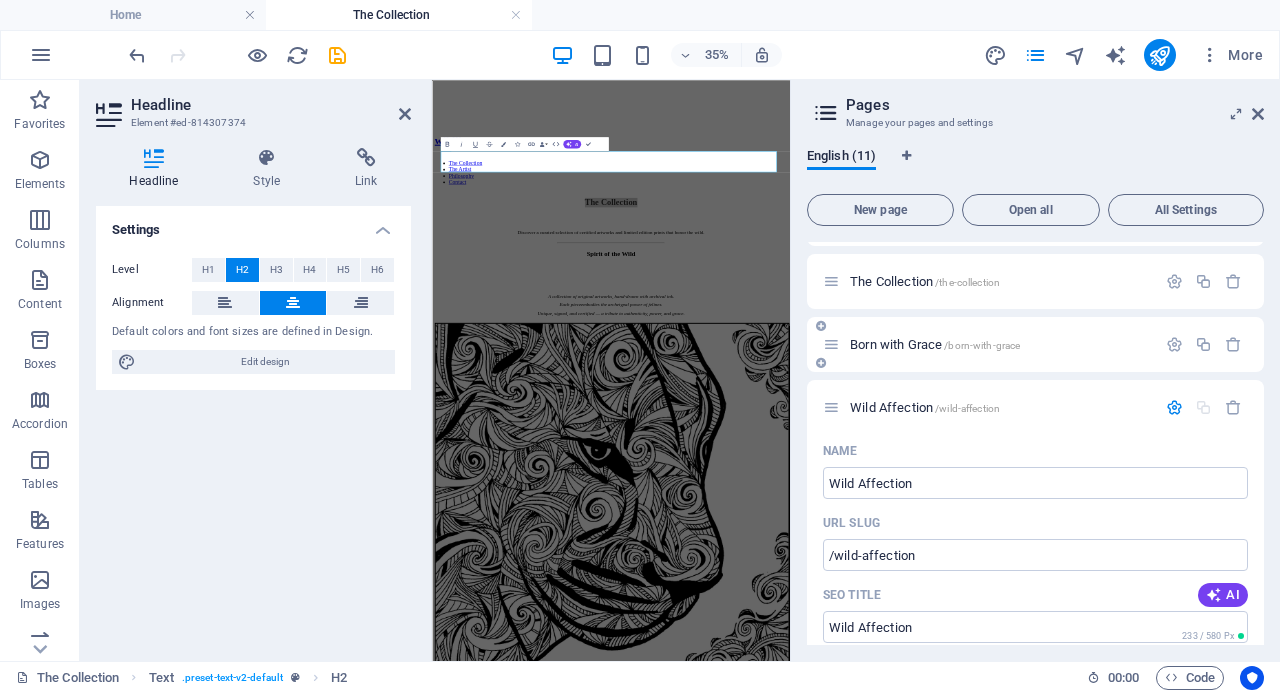 scroll, scrollTop: 97, scrollLeft: 0, axis: vertical 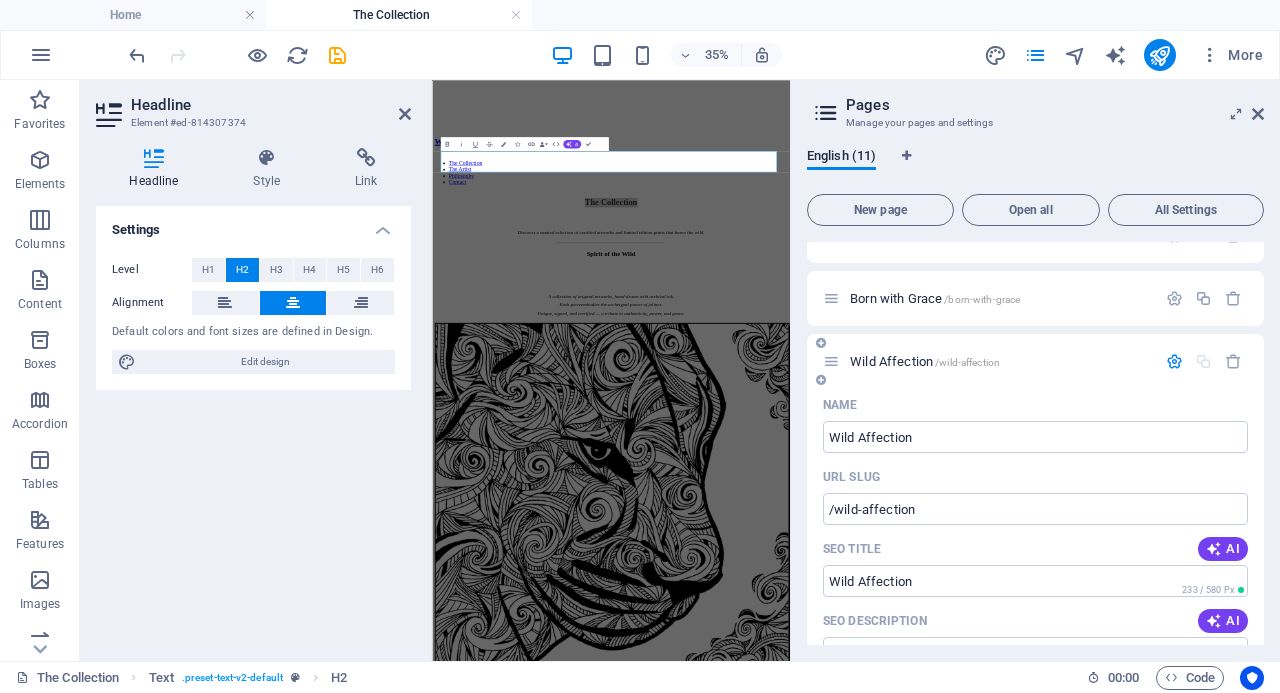 click on "Wild Affection /wild-affection" at bounding box center (925, 361) 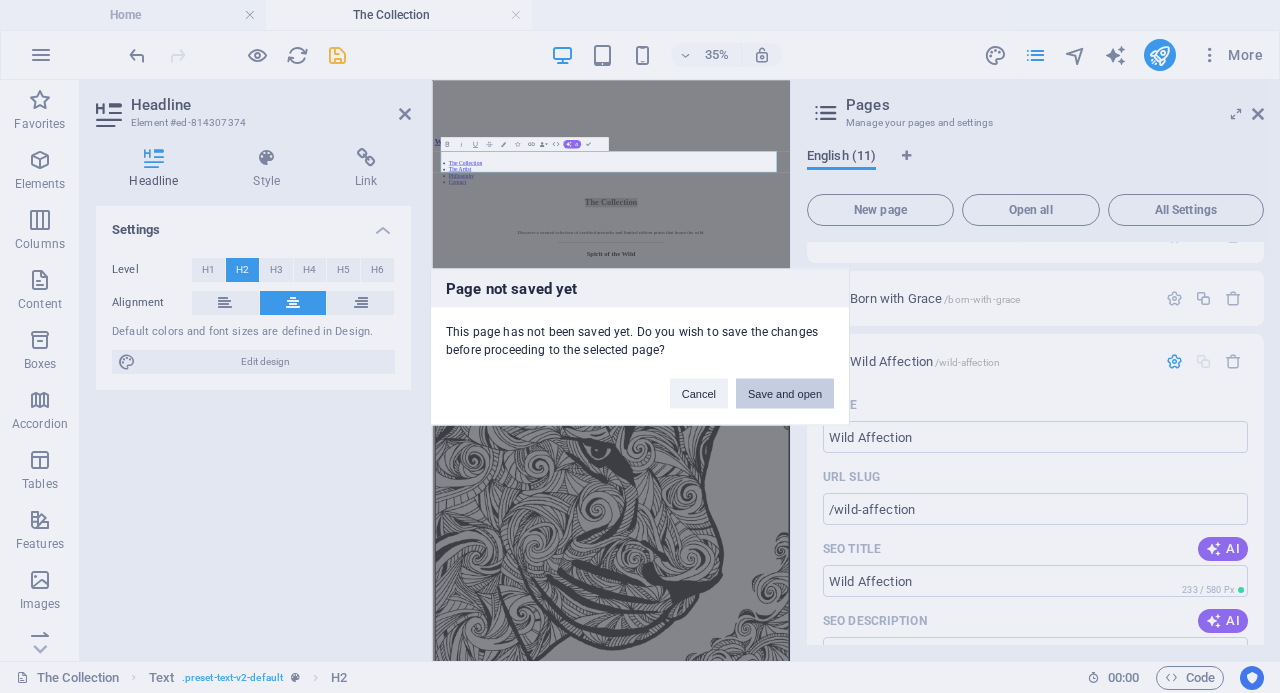 click on "Save and open" at bounding box center (785, 393) 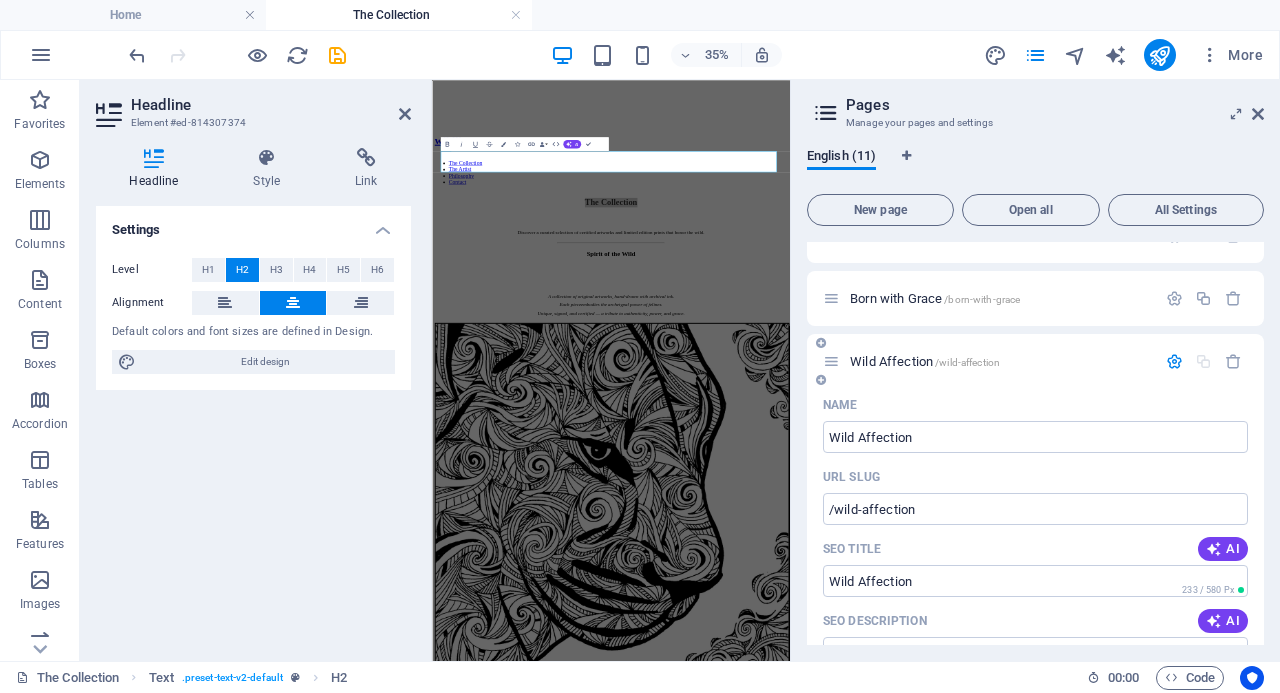 click on "Wild Affection /wild-affection" at bounding box center (925, 361) 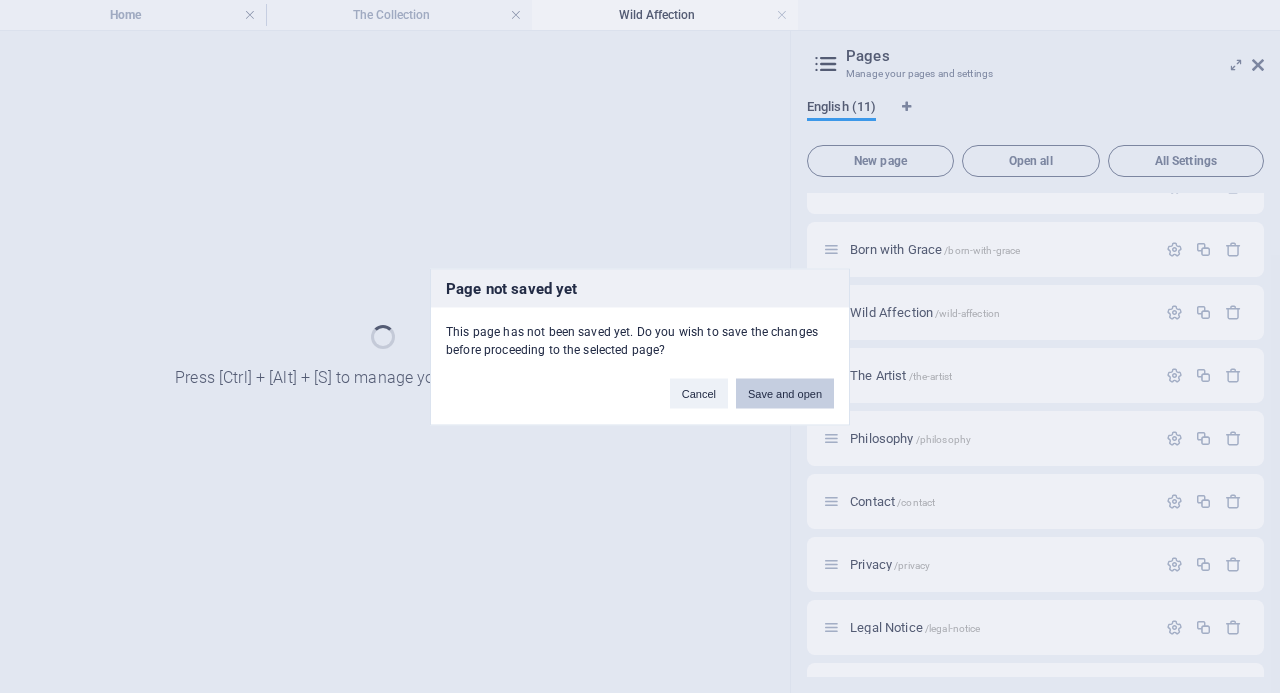 click on "Save and open" at bounding box center [785, 393] 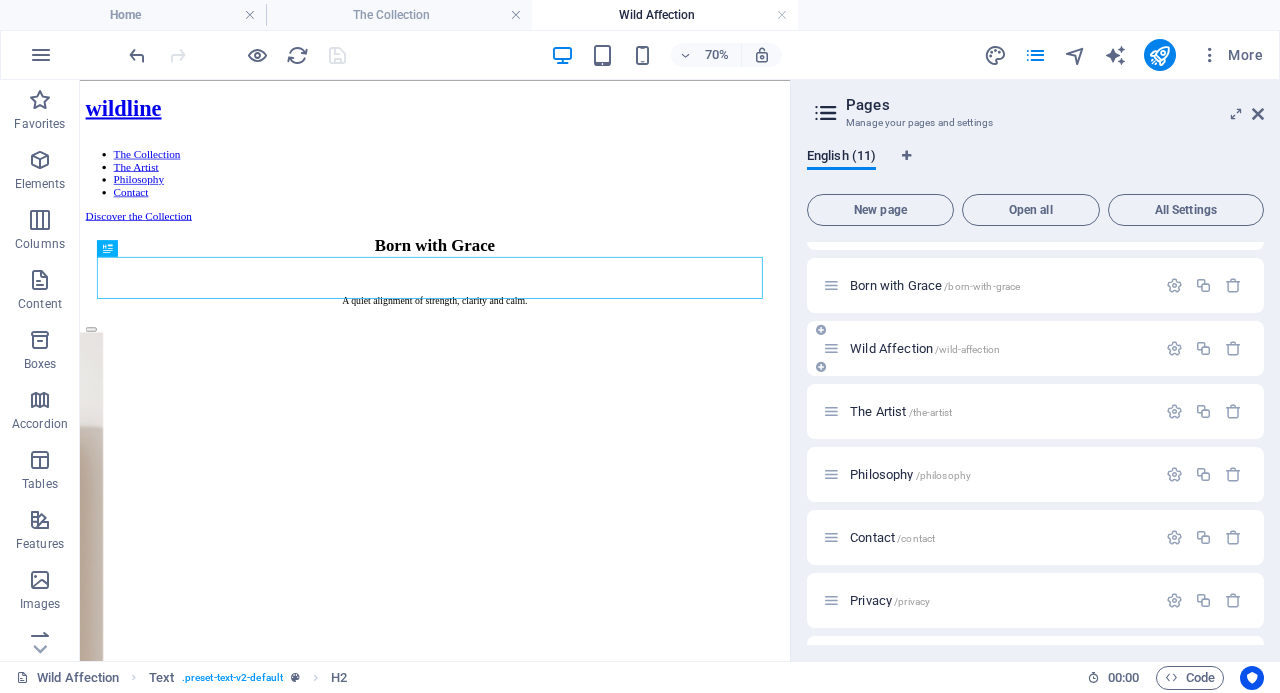 scroll, scrollTop: 0, scrollLeft: 0, axis: both 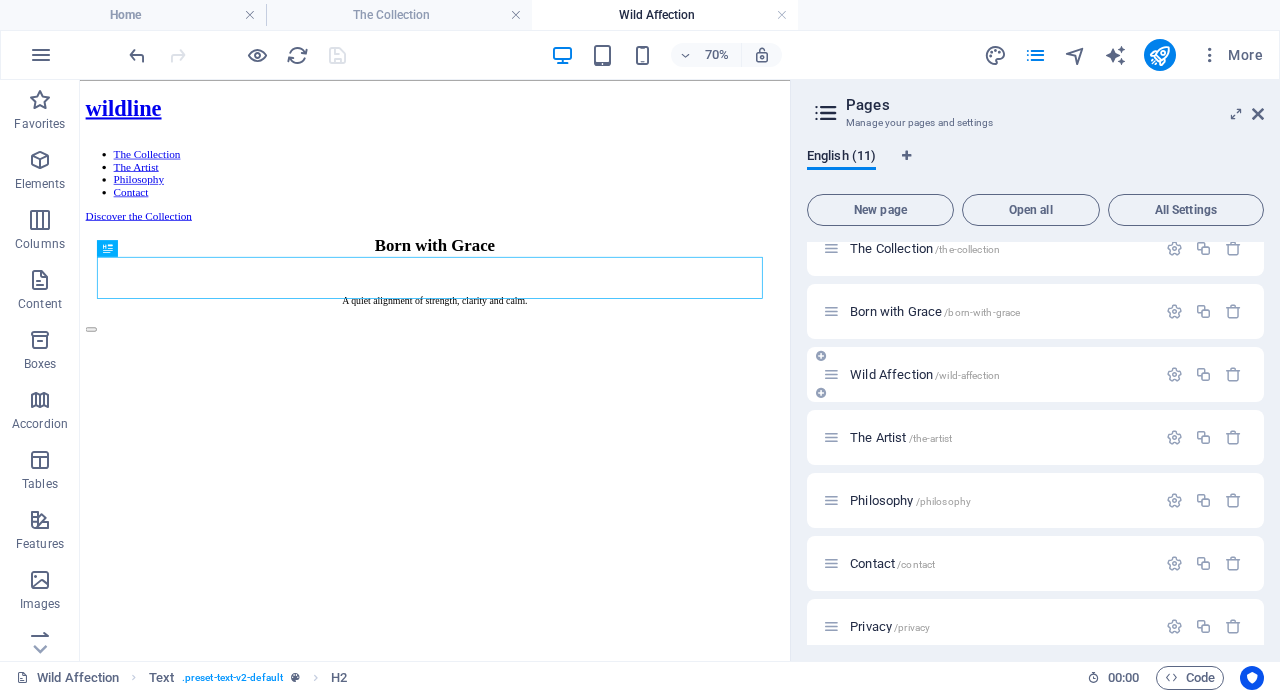 click on "Wild Affection /wild-affection" at bounding box center [925, 374] 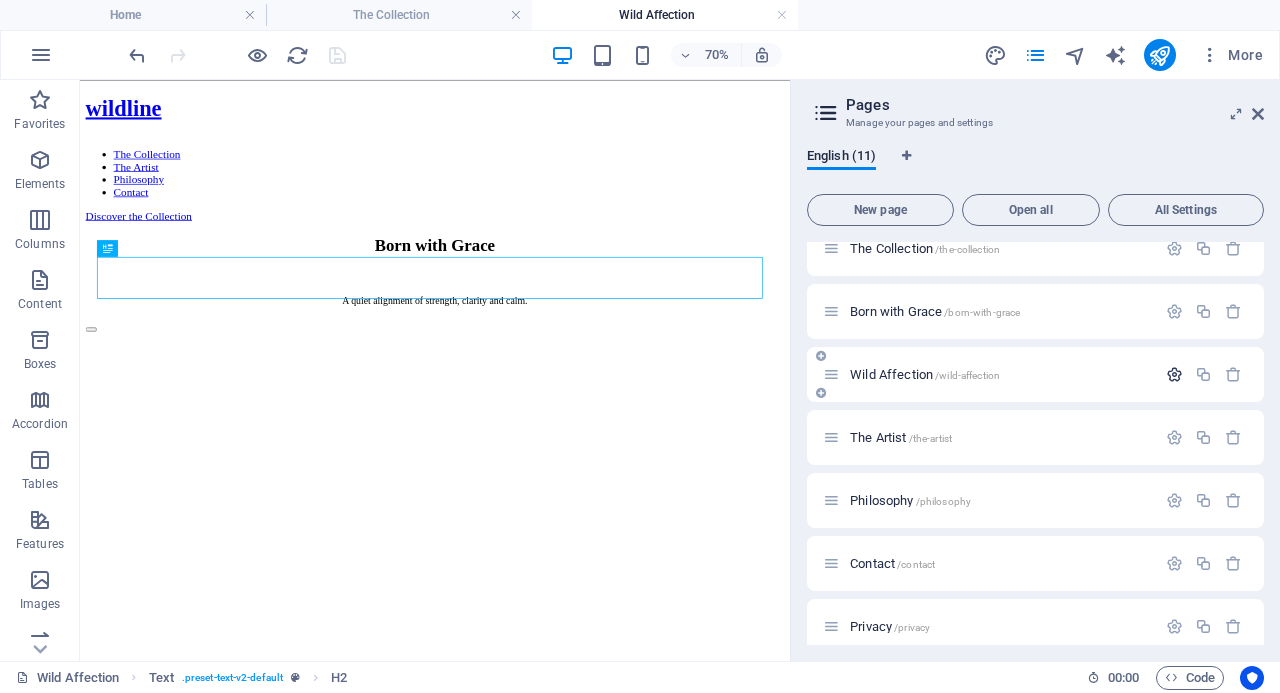 click at bounding box center (1174, 374) 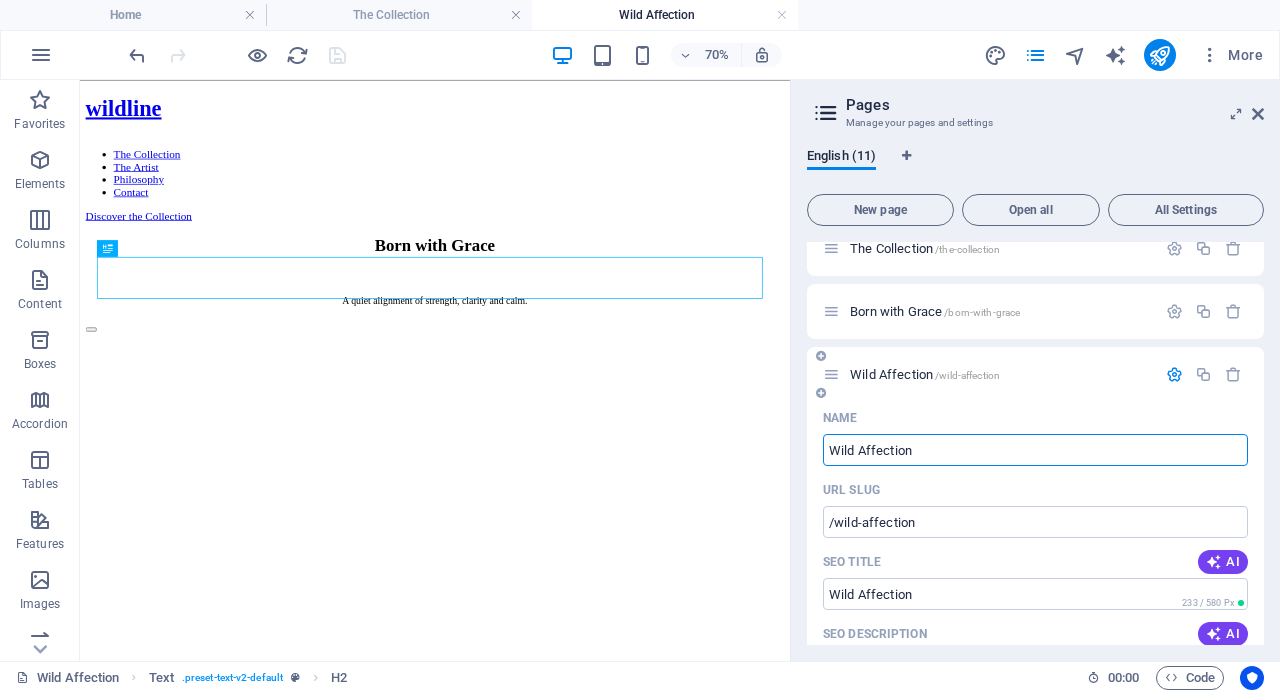 click on "Wild Affection" at bounding box center (1035, 450) 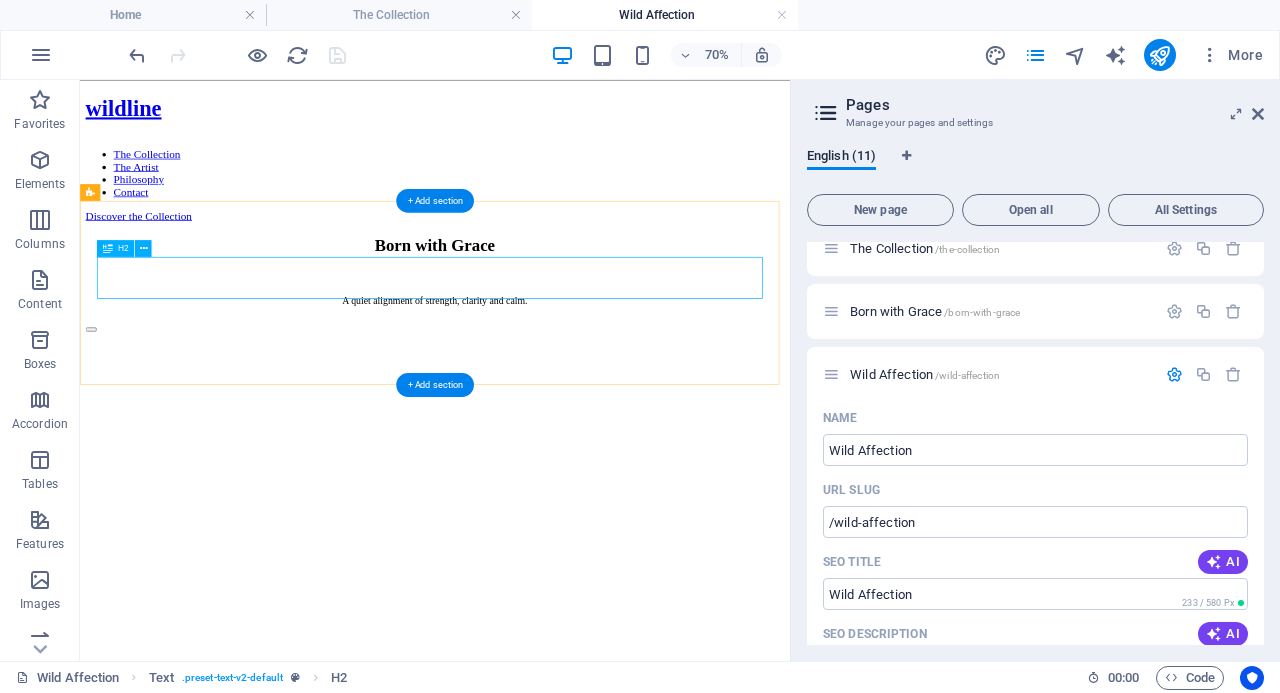 click on "Born with Grace" at bounding box center [587, 315] 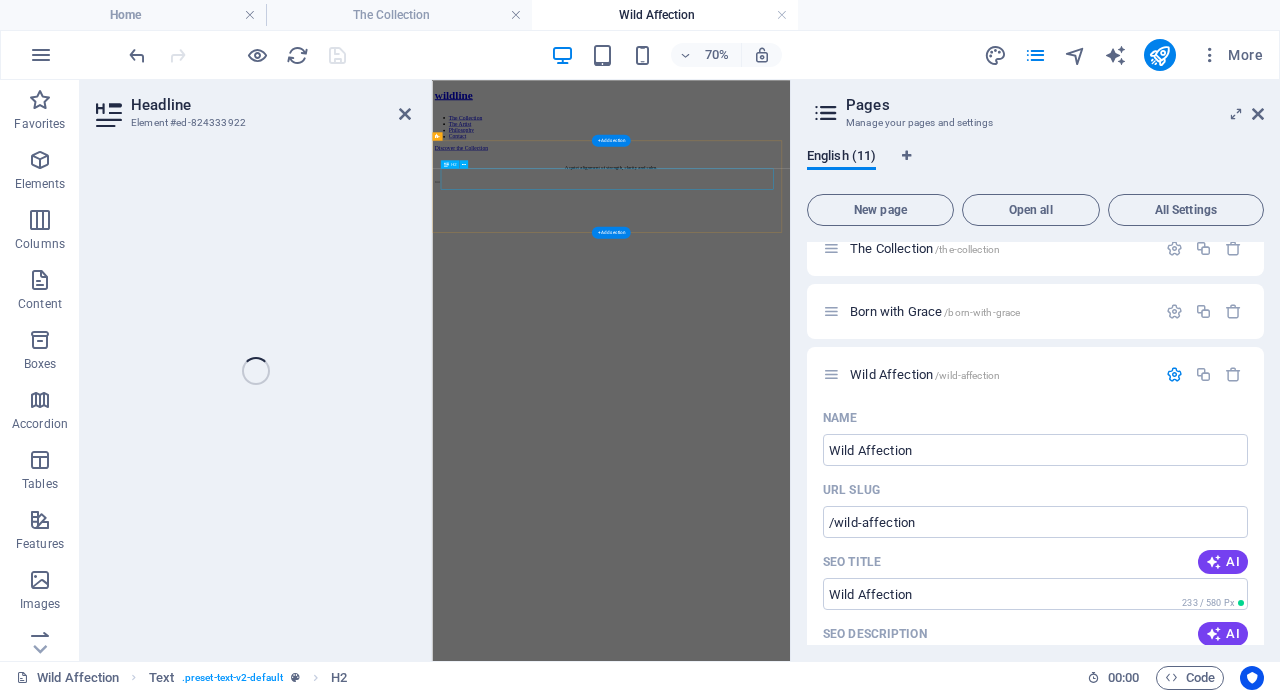 click at bounding box center [-2045, 3968] 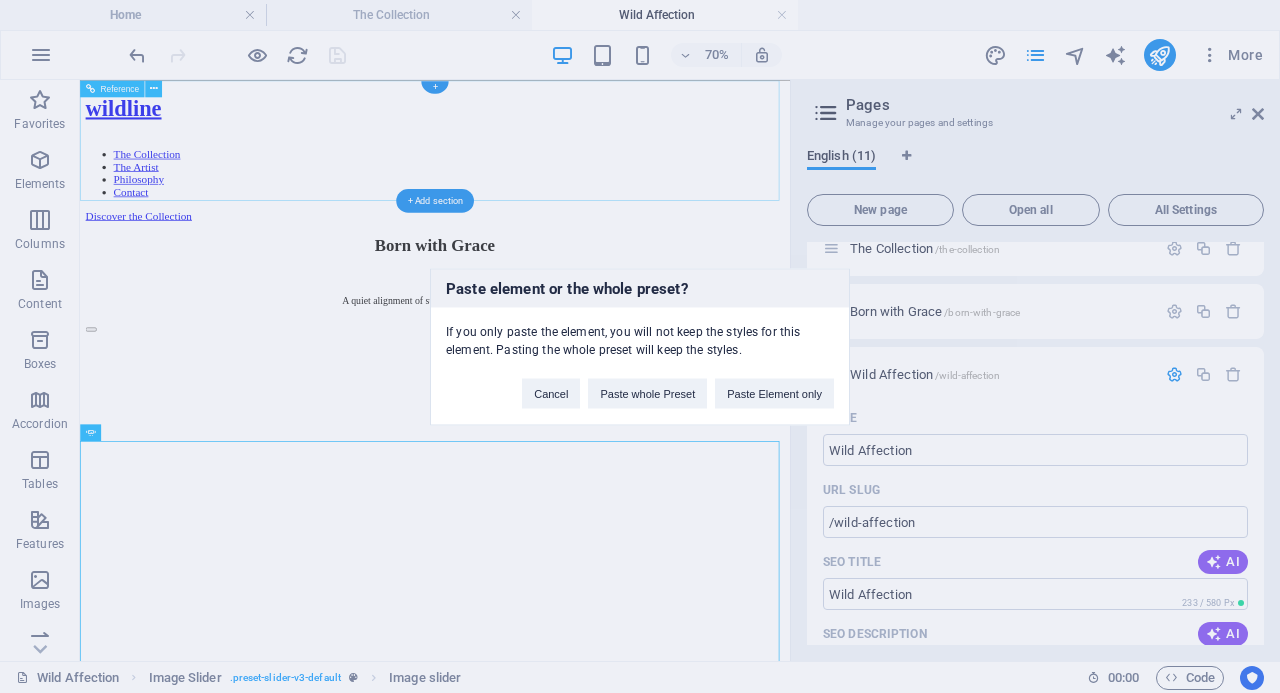 type 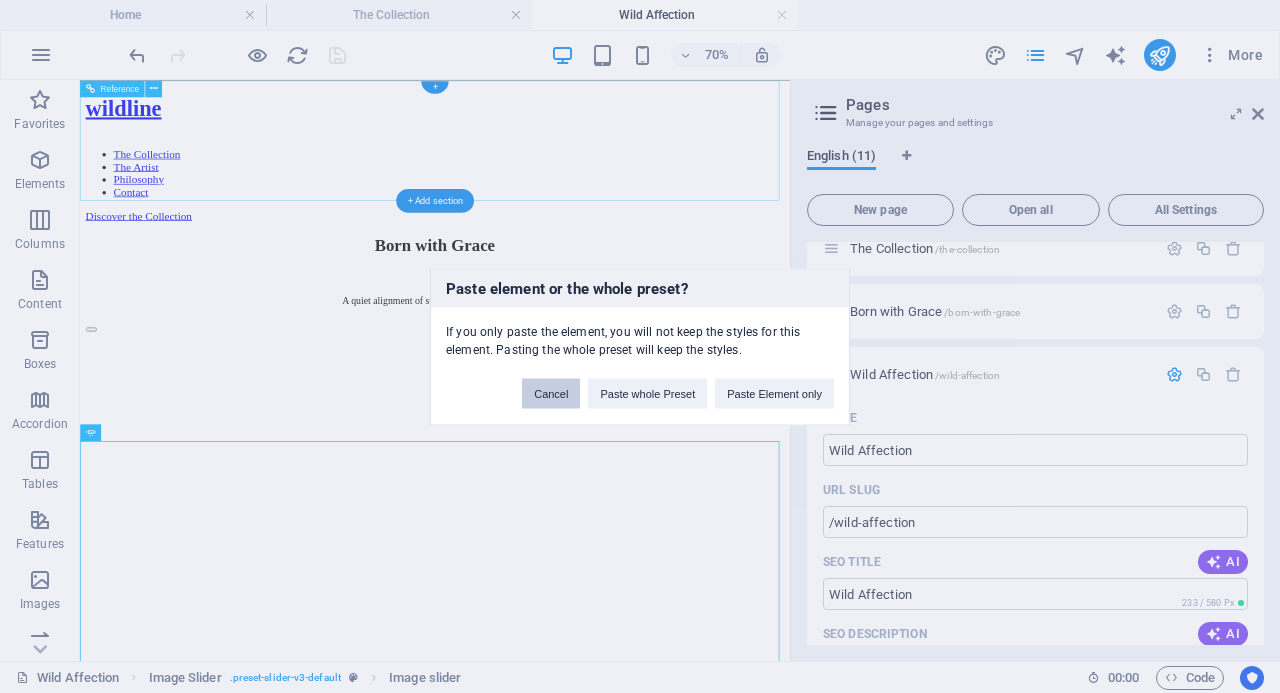 click on "Cancel" at bounding box center [551, 393] 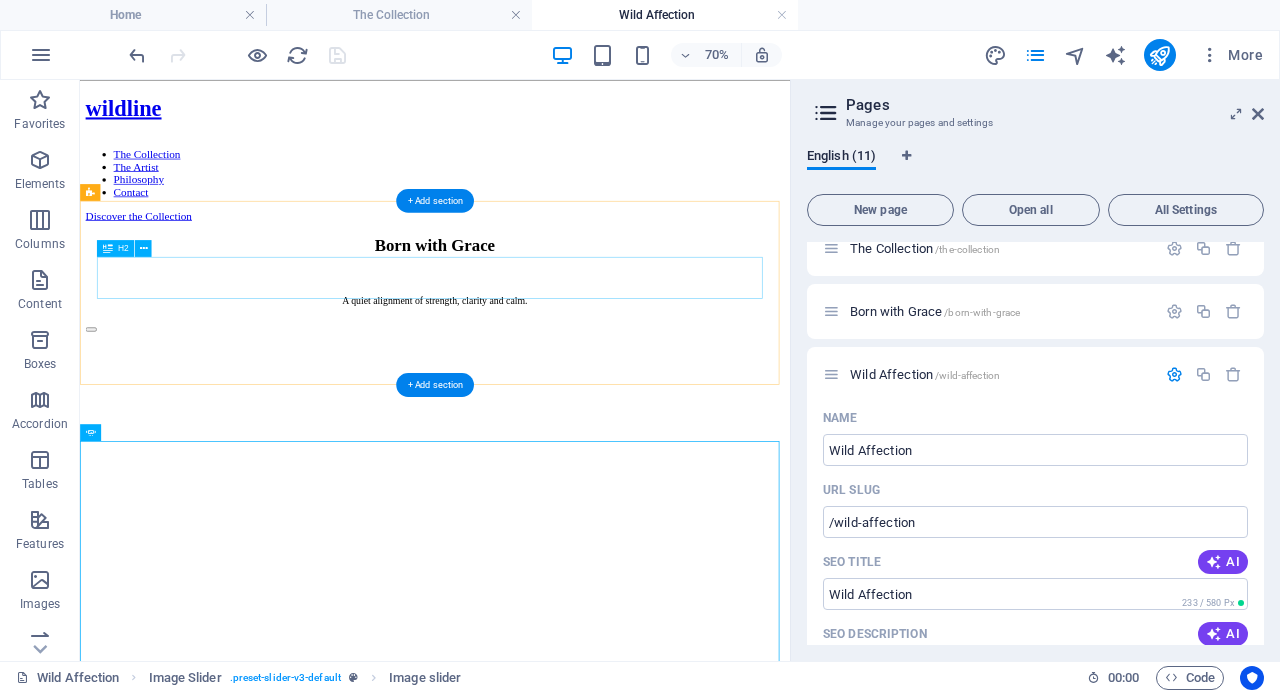 click on "Born with Grace" at bounding box center (587, 315) 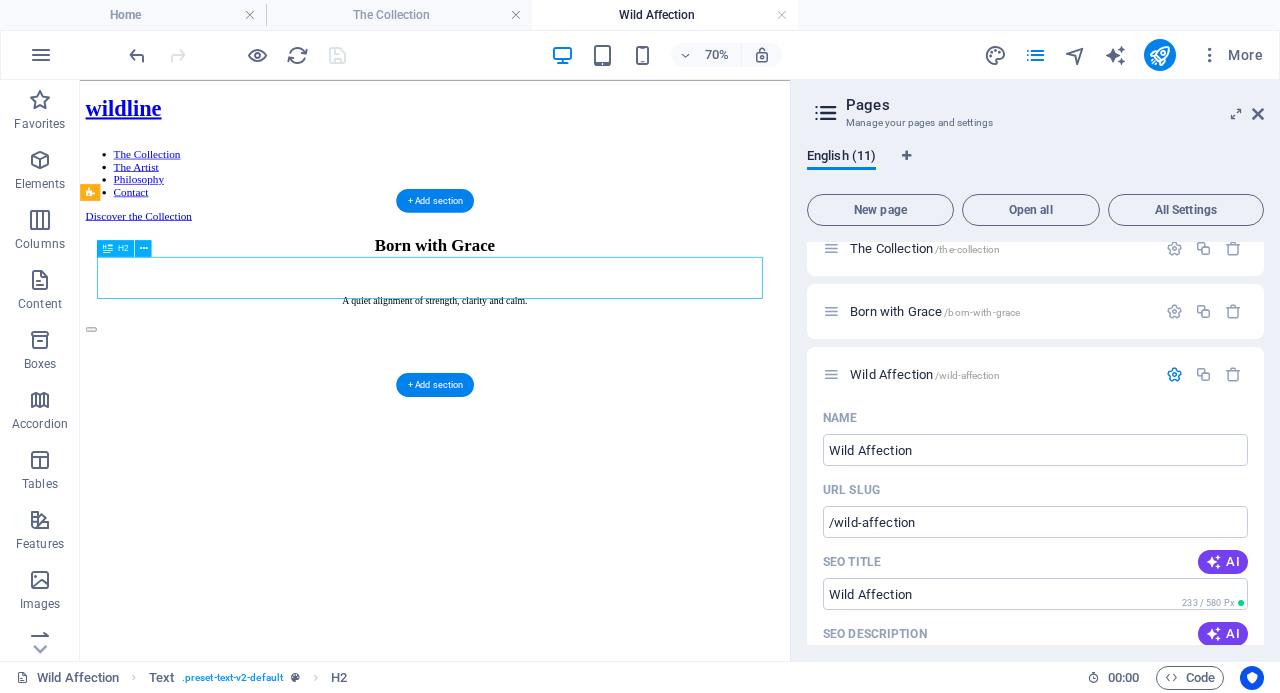 click on "Born with Grace" at bounding box center (587, 315) 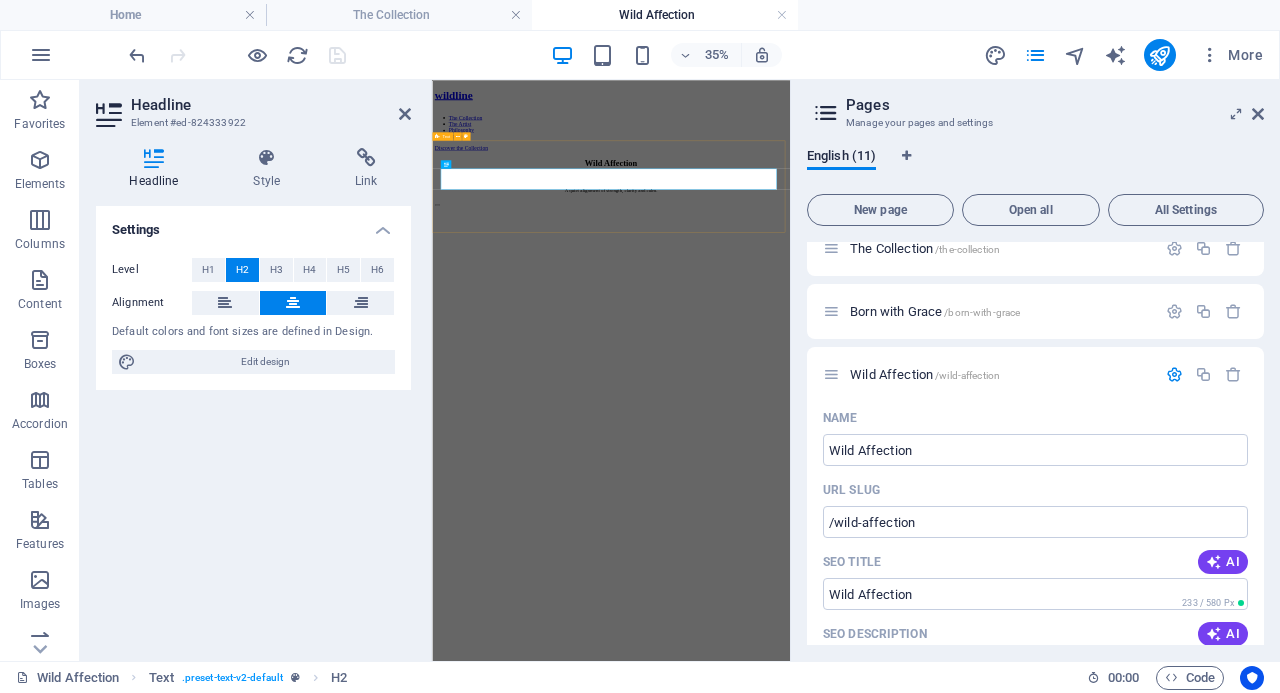 scroll, scrollTop: 0, scrollLeft: 10, axis: horizontal 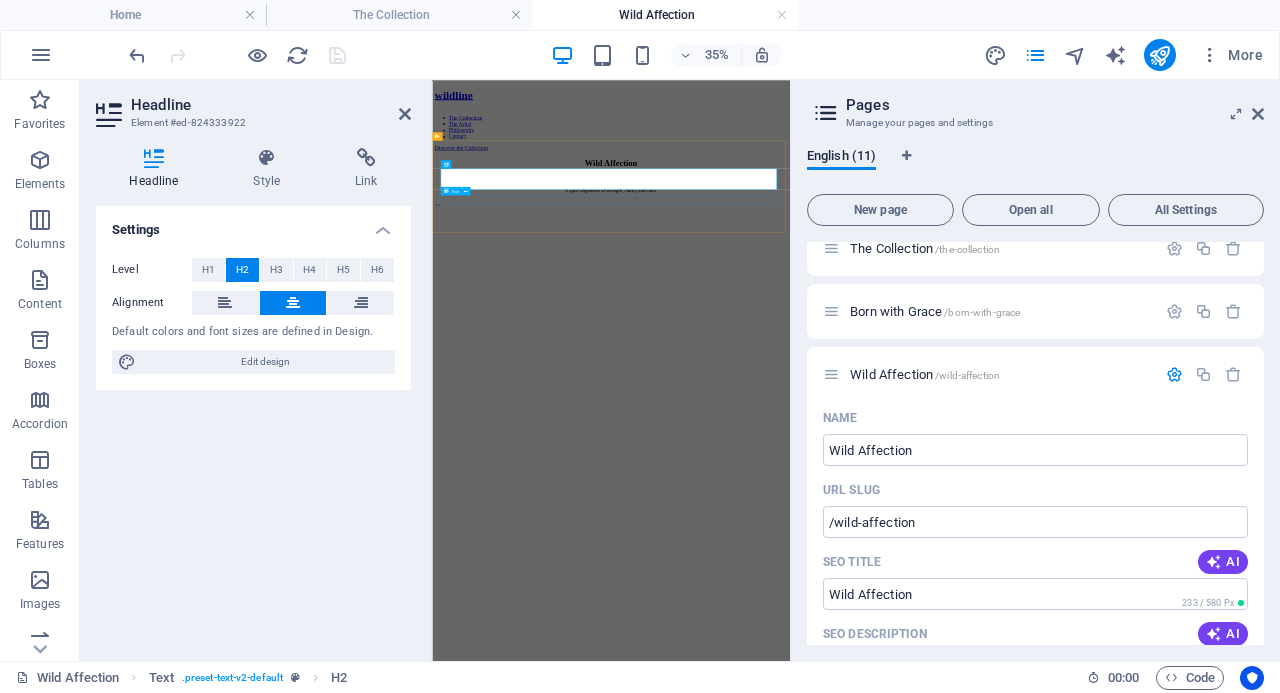 click on "A quiet alignment of strength, clarity and calm." at bounding box center (943, 393) 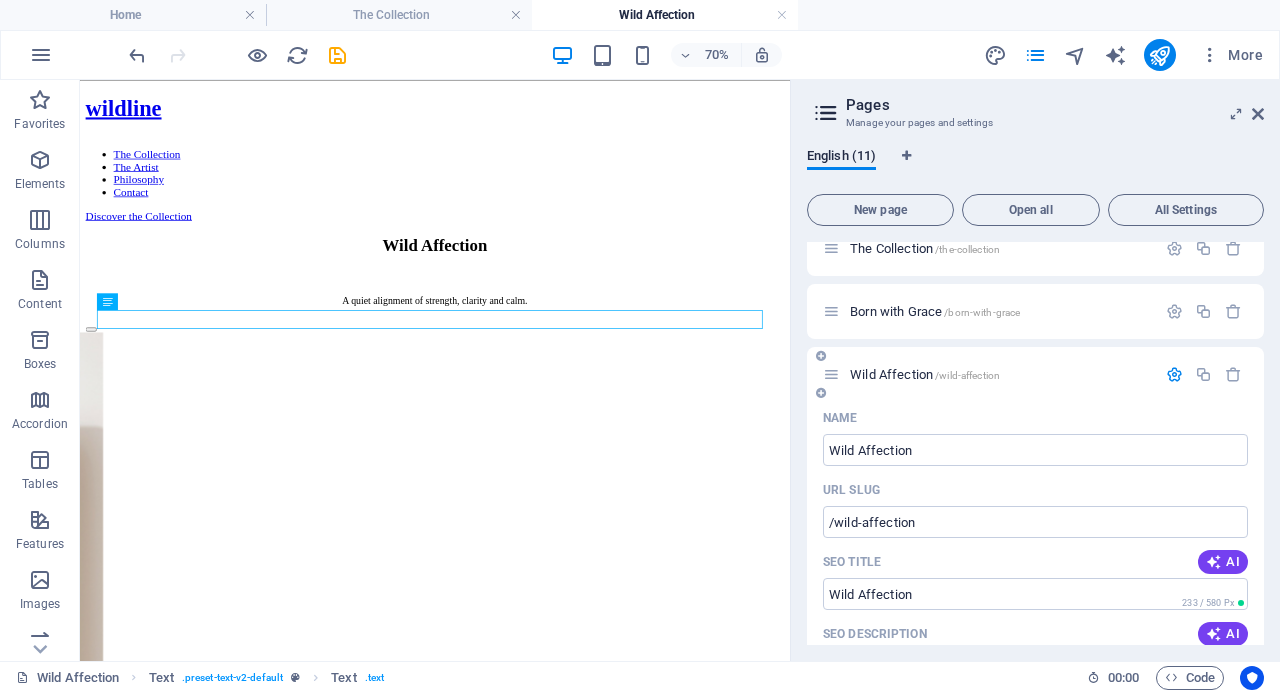 click at bounding box center [1174, 374] 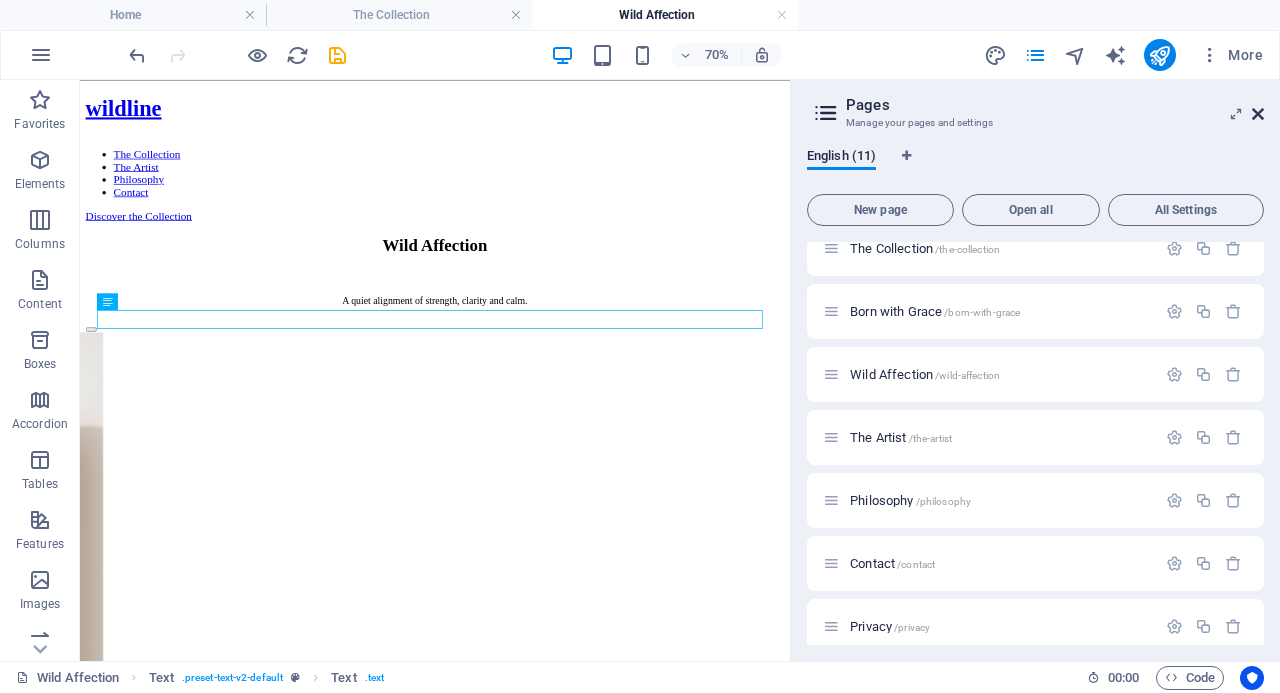 click at bounding box center [1258, 114] 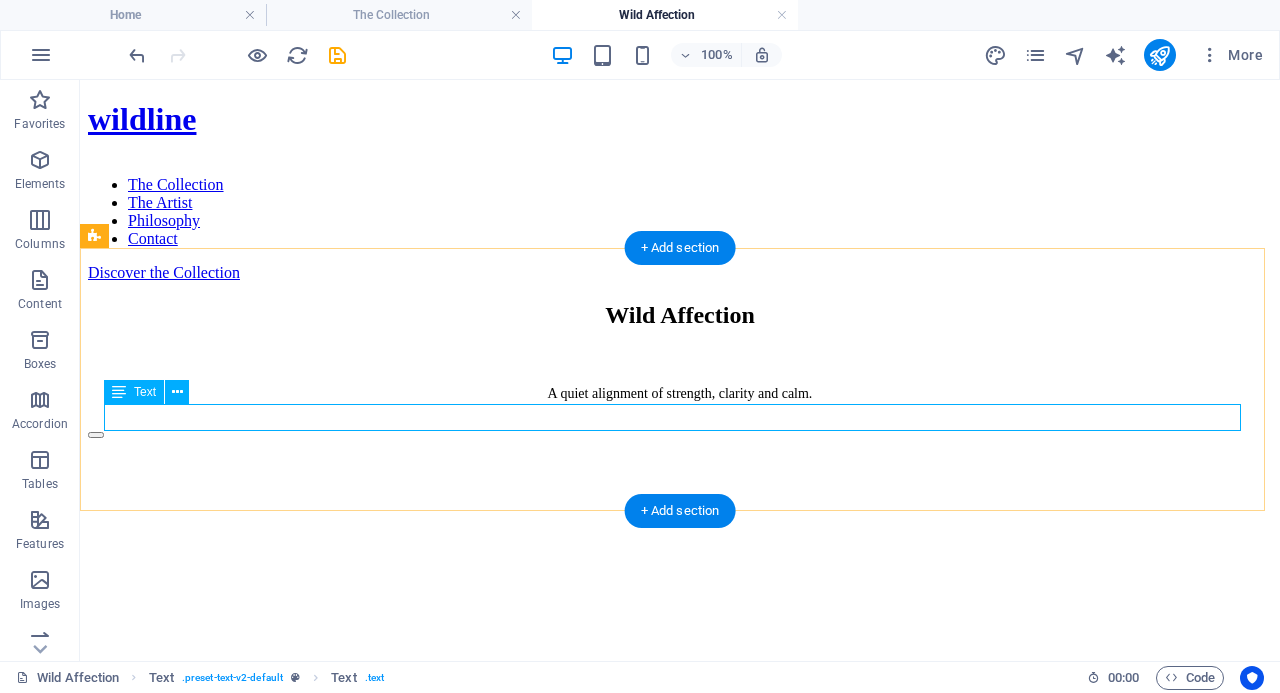 click on "A quiet alignment of strength, clarity and calm." at bounding box center (680, 393) 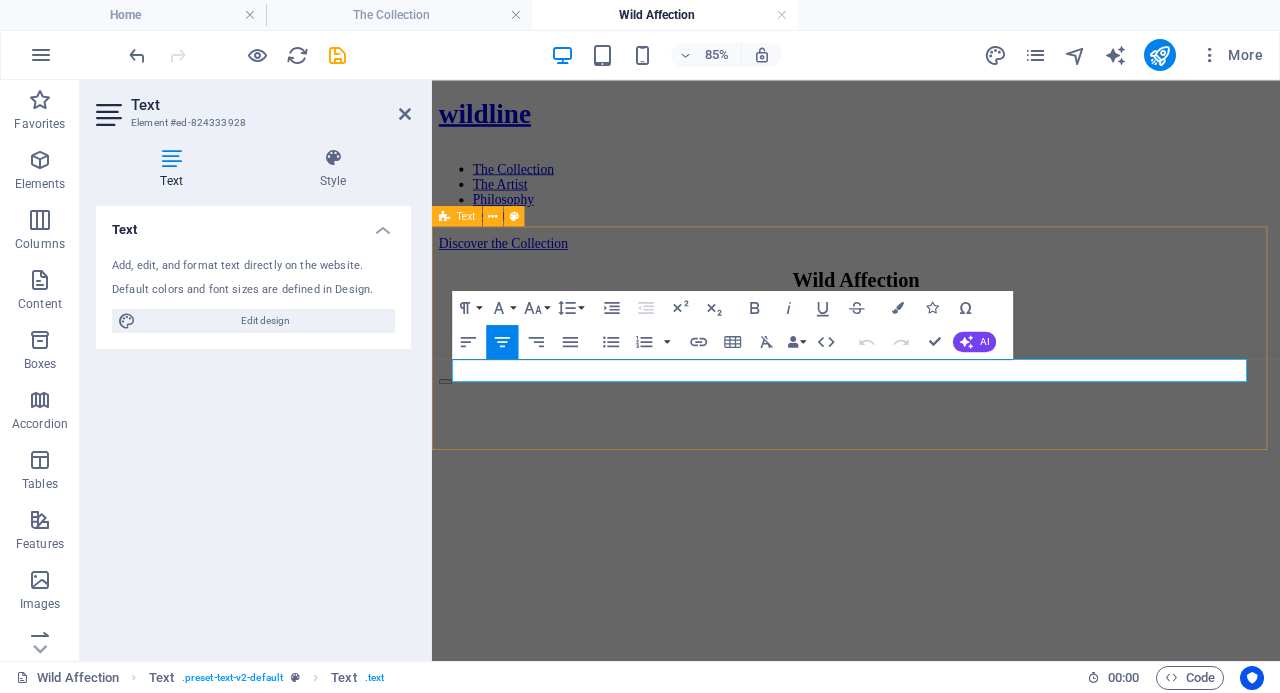 click on "A quiet alignment of strength, clarity and calm." at bounding box center (931, 393) 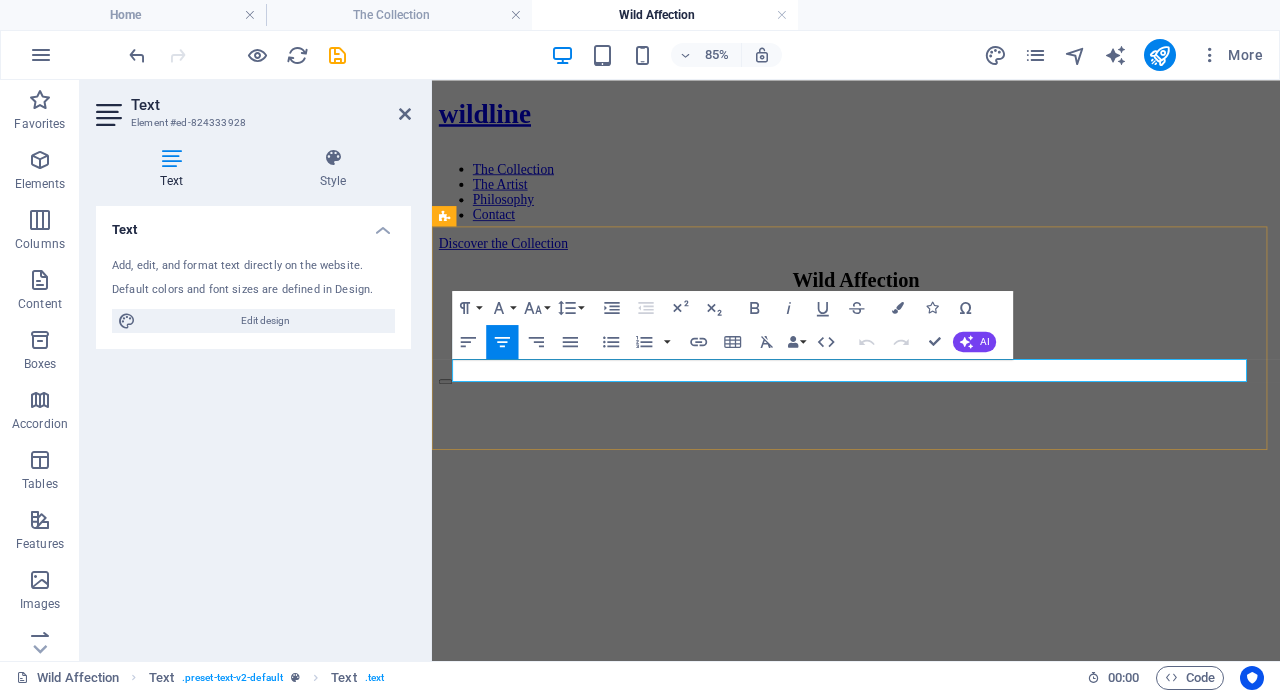 click on "A quiet alignment of strength, clarity and calm." at bounding box center [931, 393] 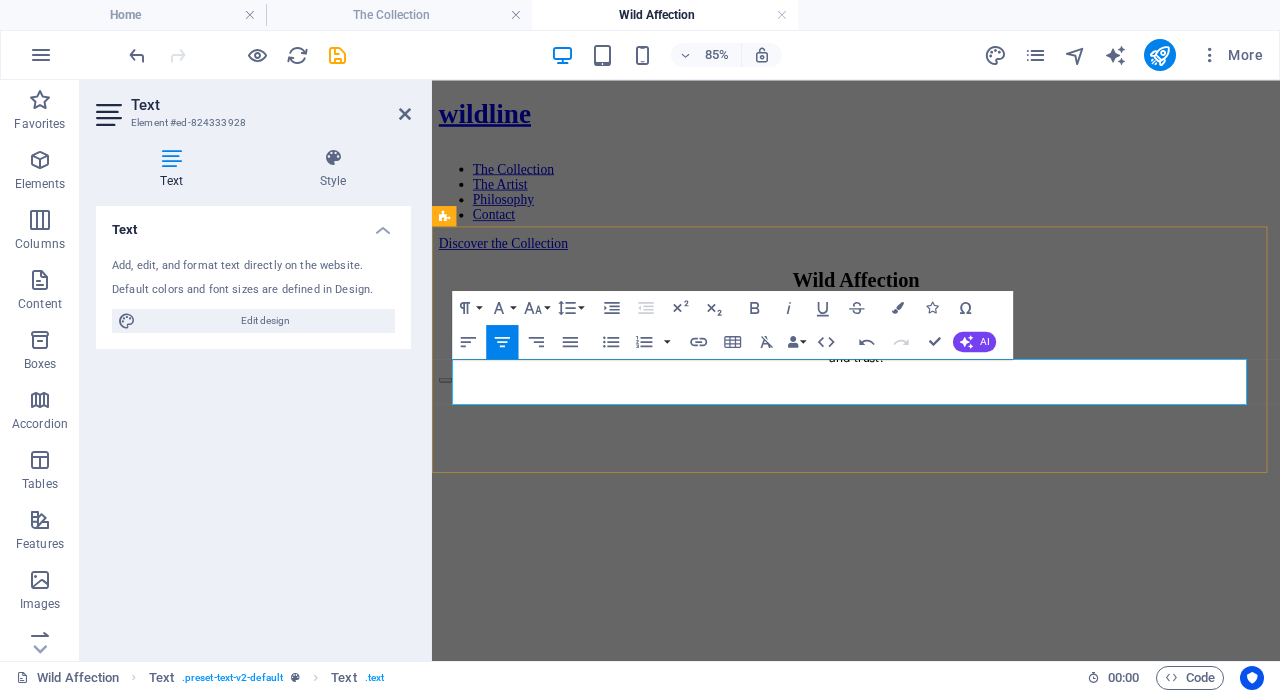 click on "and trust." at bounding box center (931, 405) 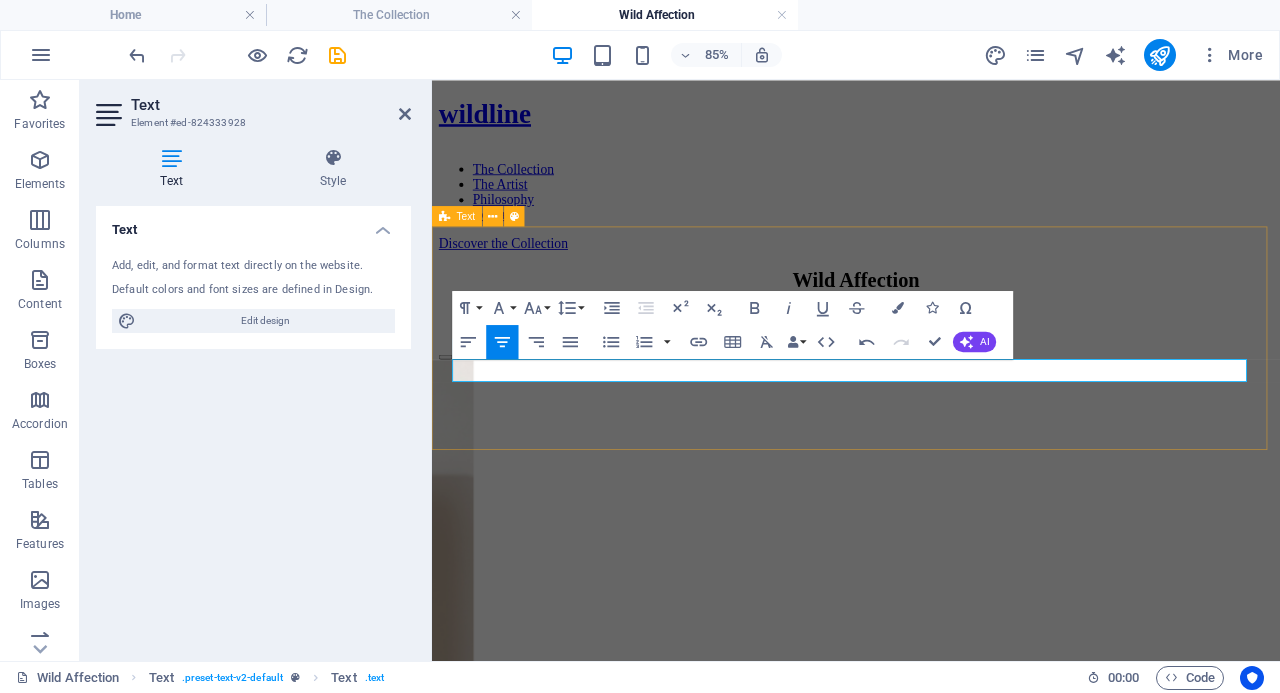 click on "Wild Affection Connection, presence   and trust." at bounding box center (931, 347) 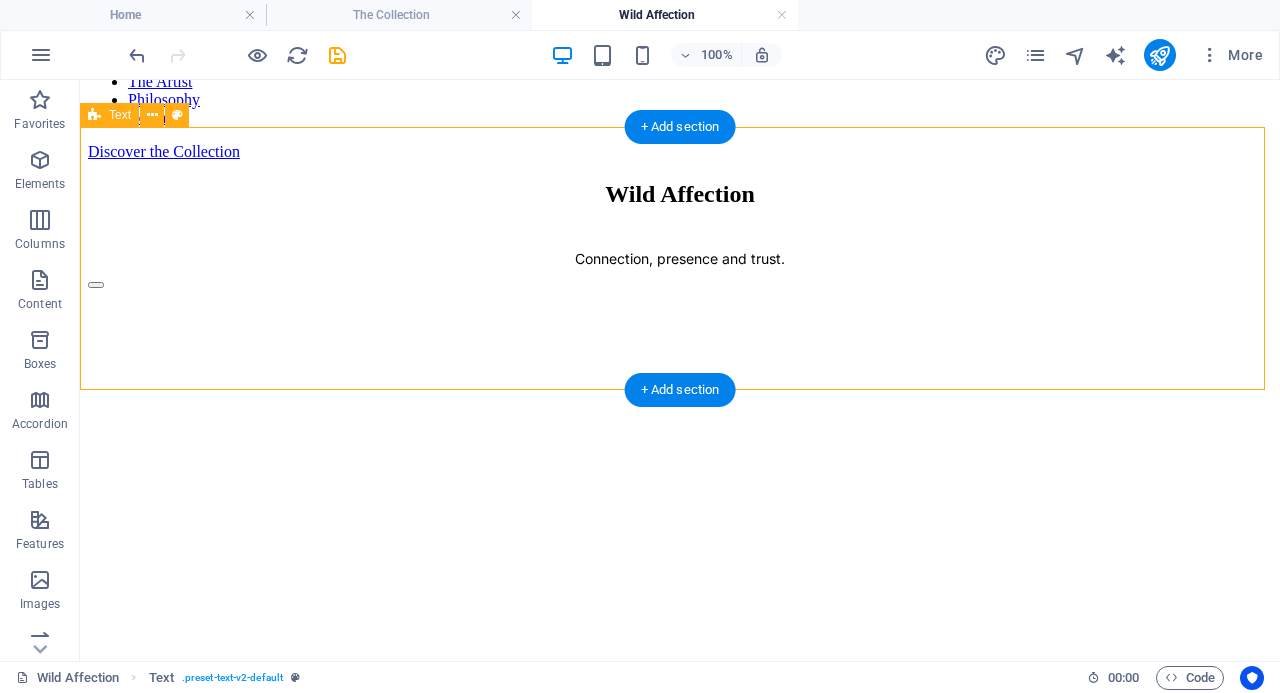 scroll, scrollTop: 210, scrollLeft: 0, axis: vertical 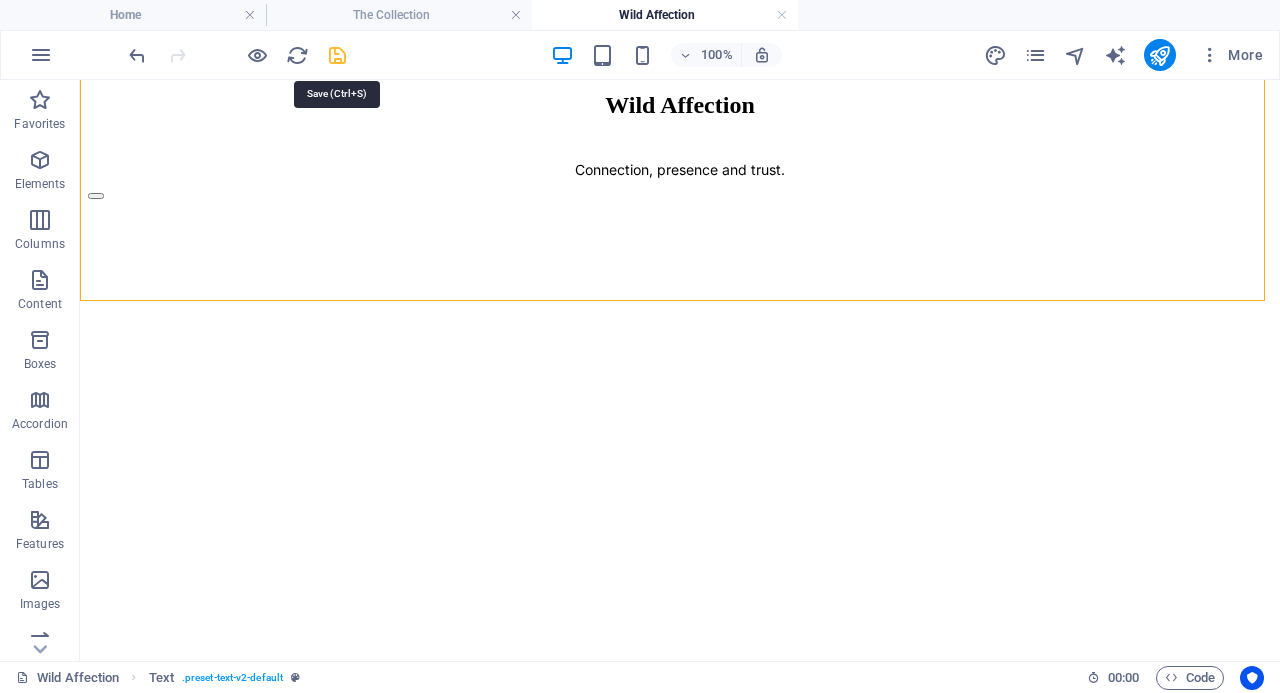 click at bounding box center (337, 55) 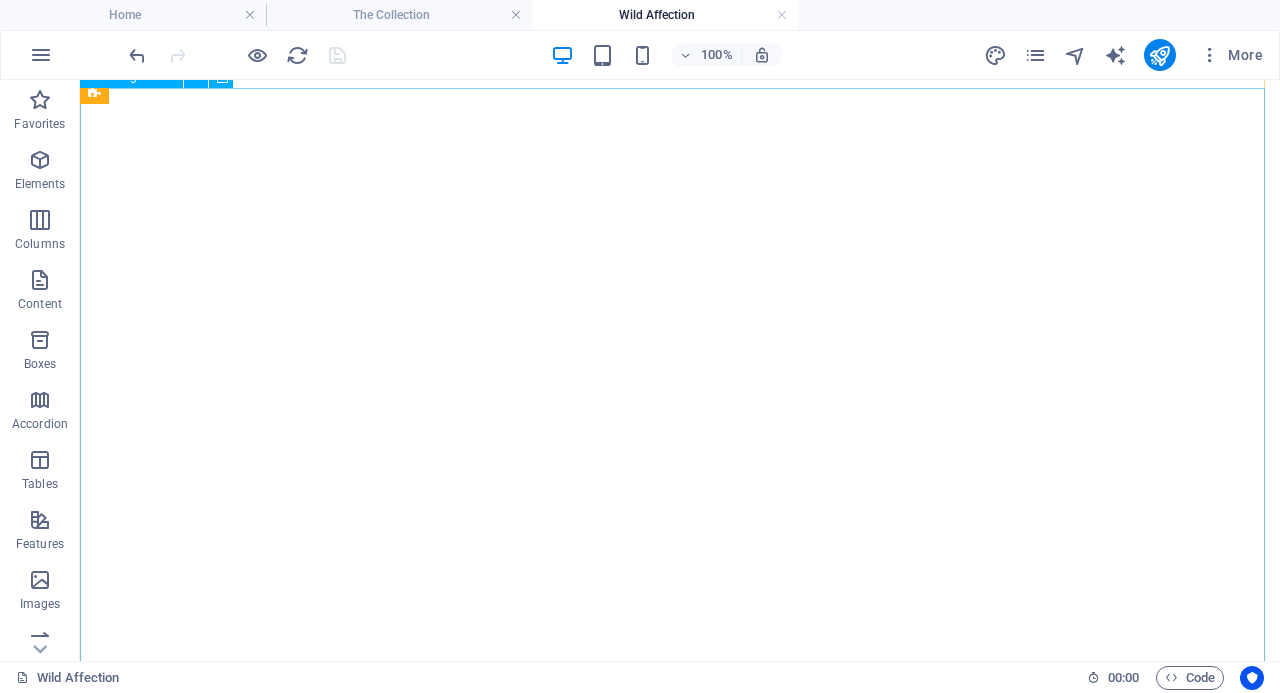 scroll, scrollTop: 544, scrollLeft: 0, axis: vertical 